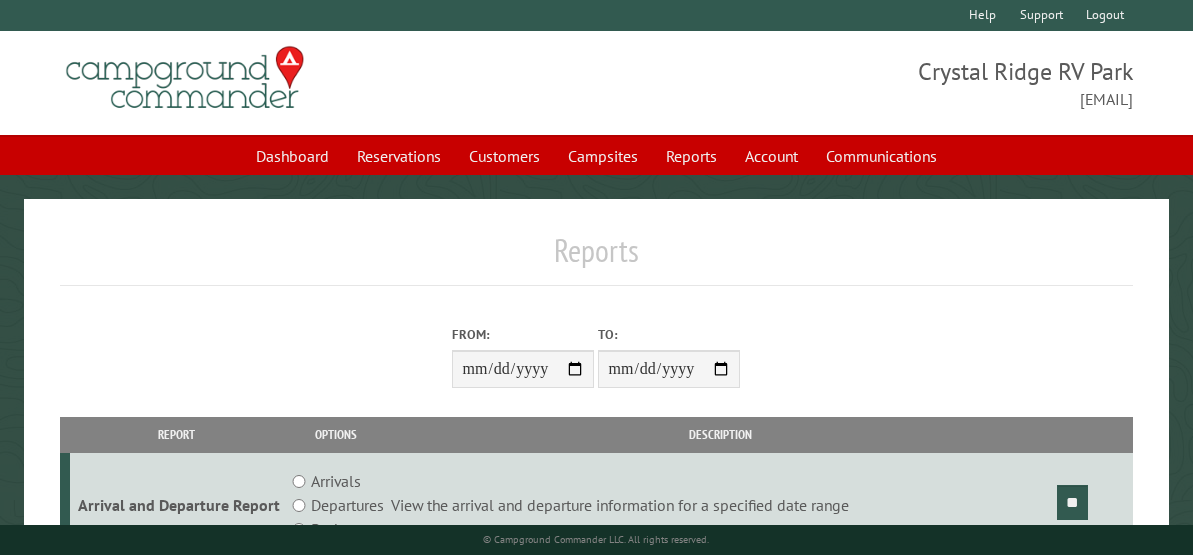 scroll, scrollTop: 0, scrollLeft: 0, axis: both 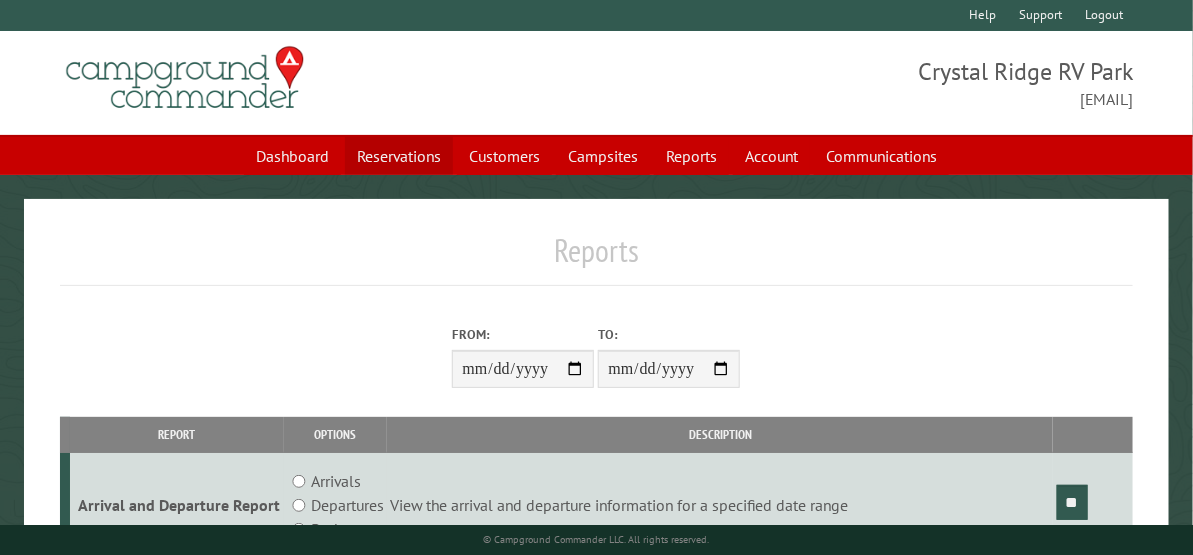 click on "Reservations" at bounding box center [399, 156] 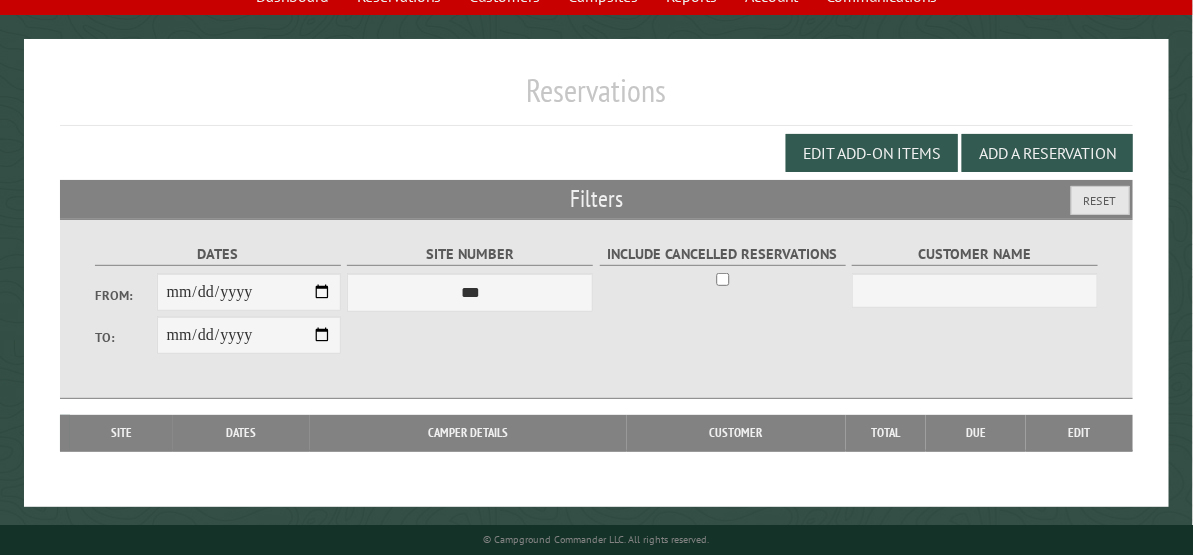scroll, scrollTop: 163, scrollLeft: 0, axis: vertical 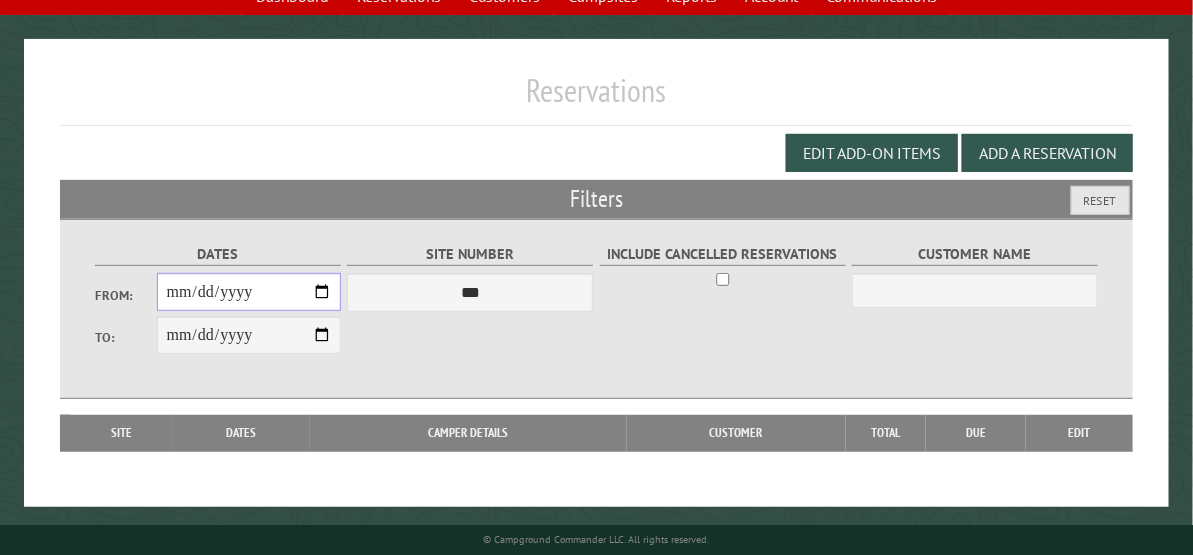 click on "From:" at bounding box center (249, 292) 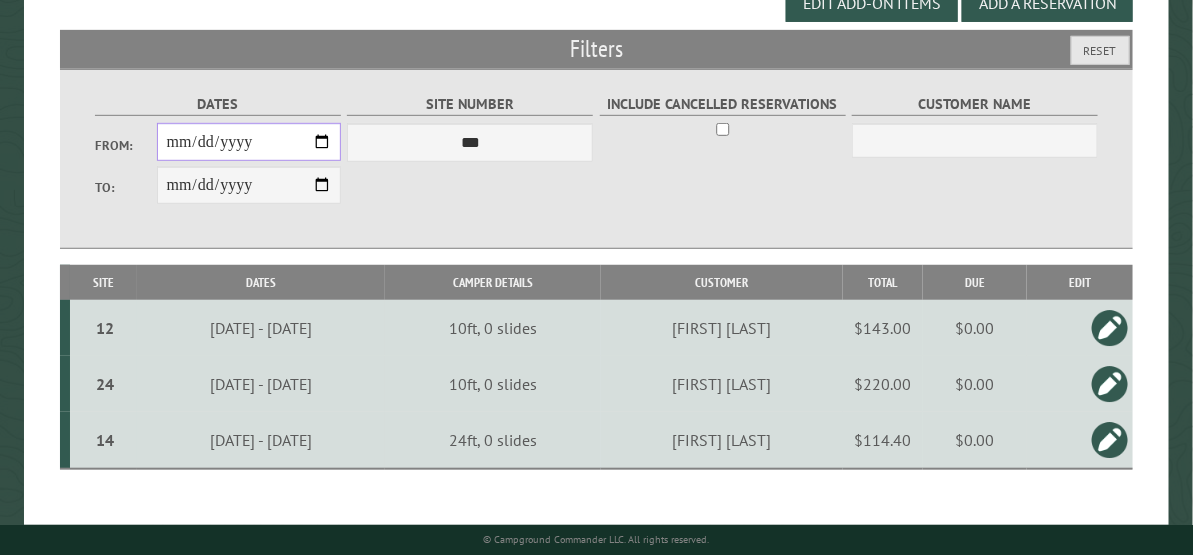 scroll, scrollTop: 331, scrollLeft: 0, axis: vertical 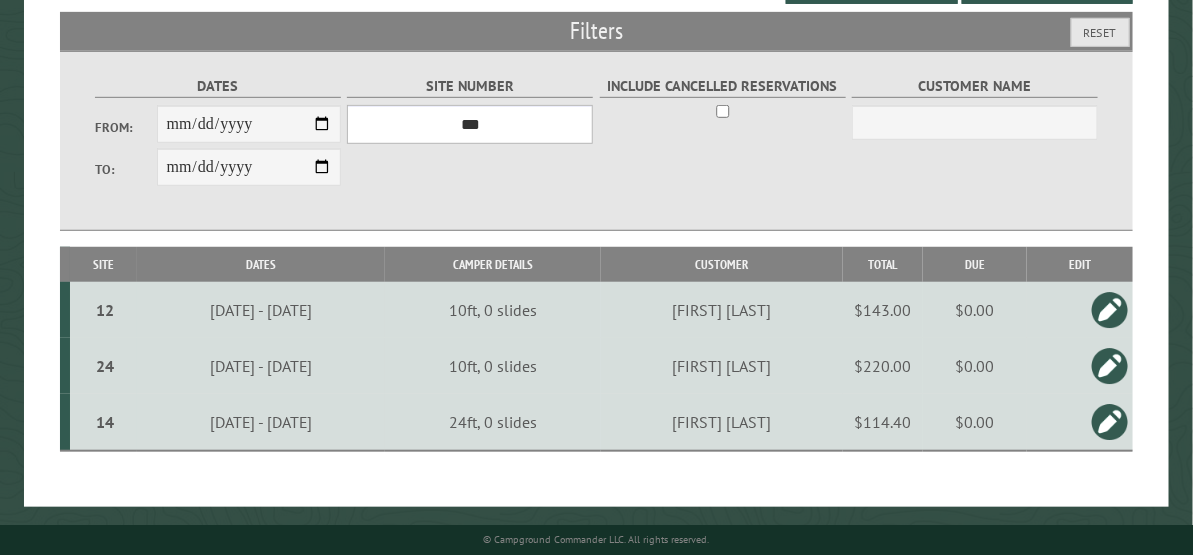 click on "**********" at bounding box center (470, 124) 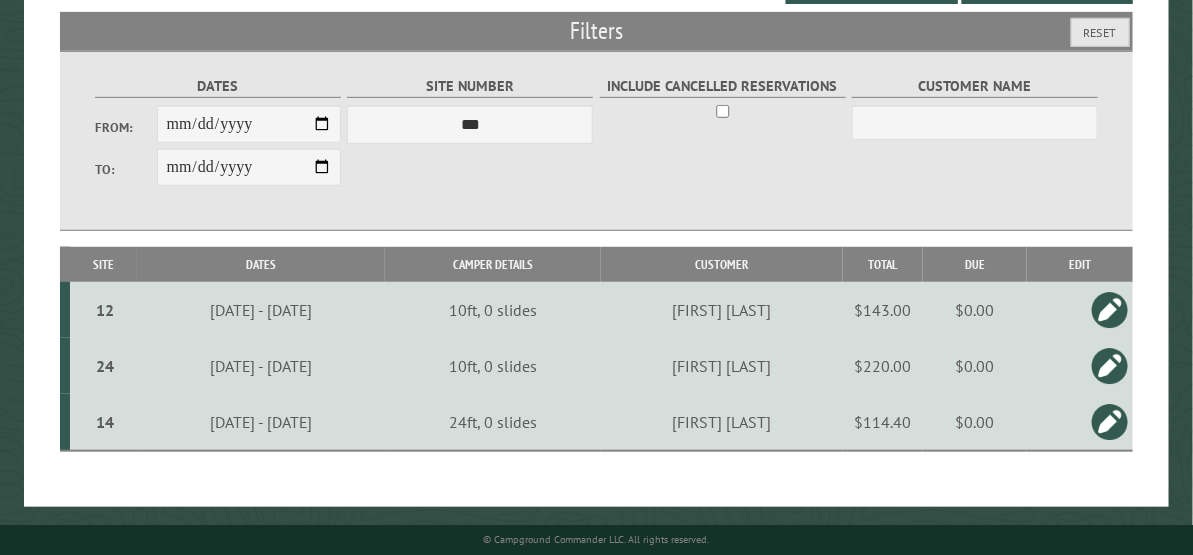 click on "**********" at bounding box center (596, 141) 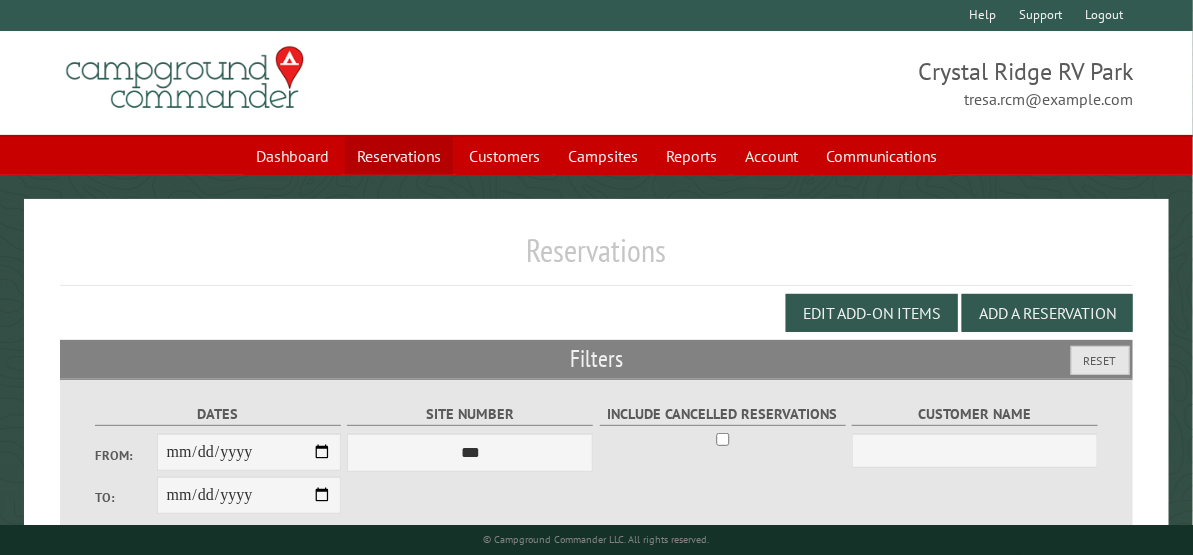 click on "Reservations" at bounding box center (399, 156) 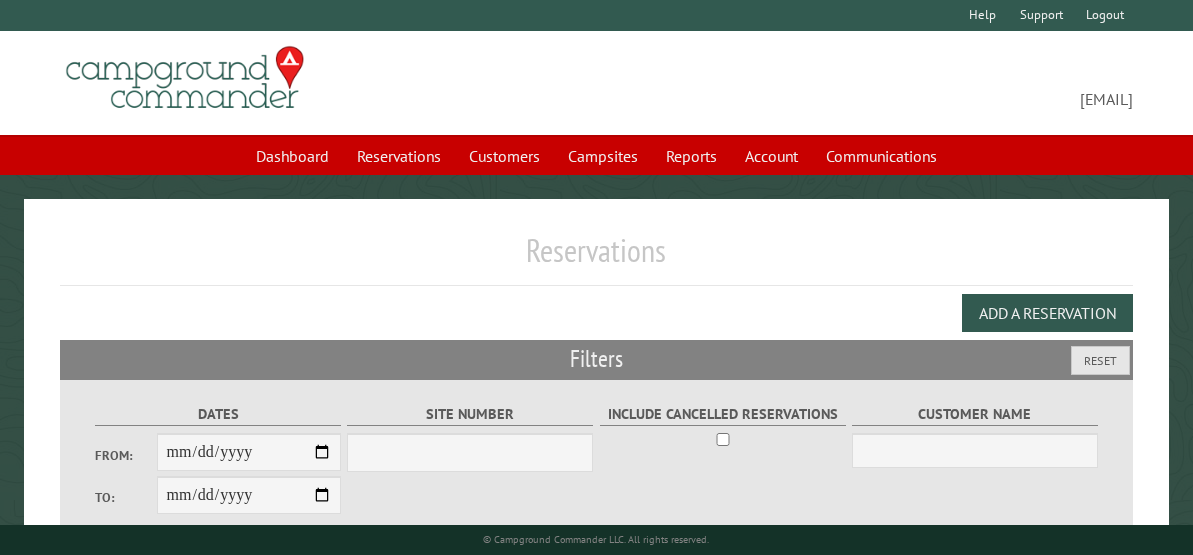 scroll, scrollTop: 0, scrollLeft: 0, axis: both 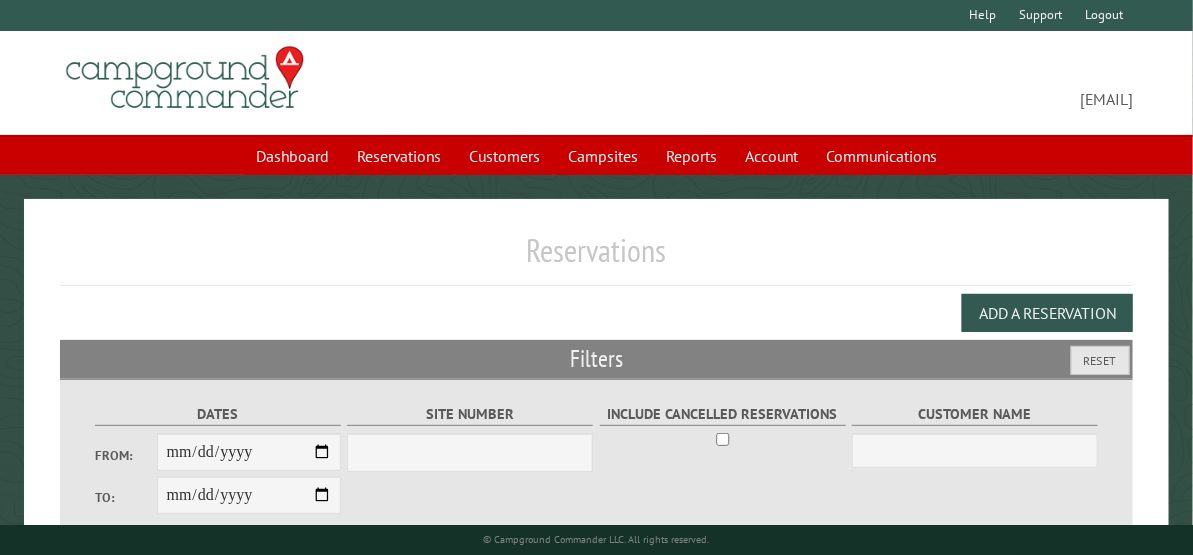 select on "***" 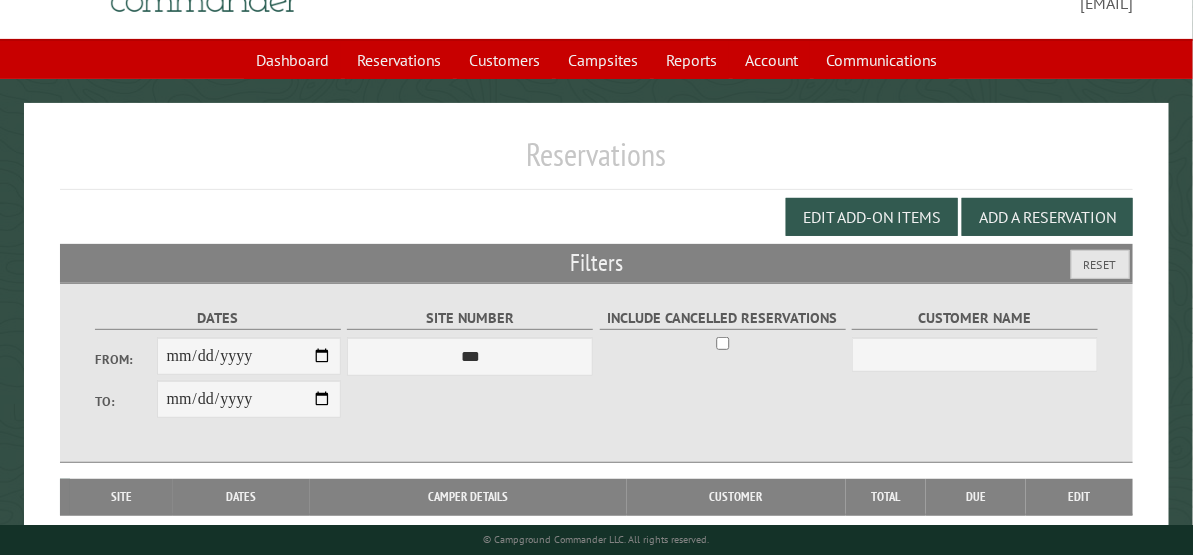 scroll, scrollTop: 163, scrollLeft: 0, axis: vertical 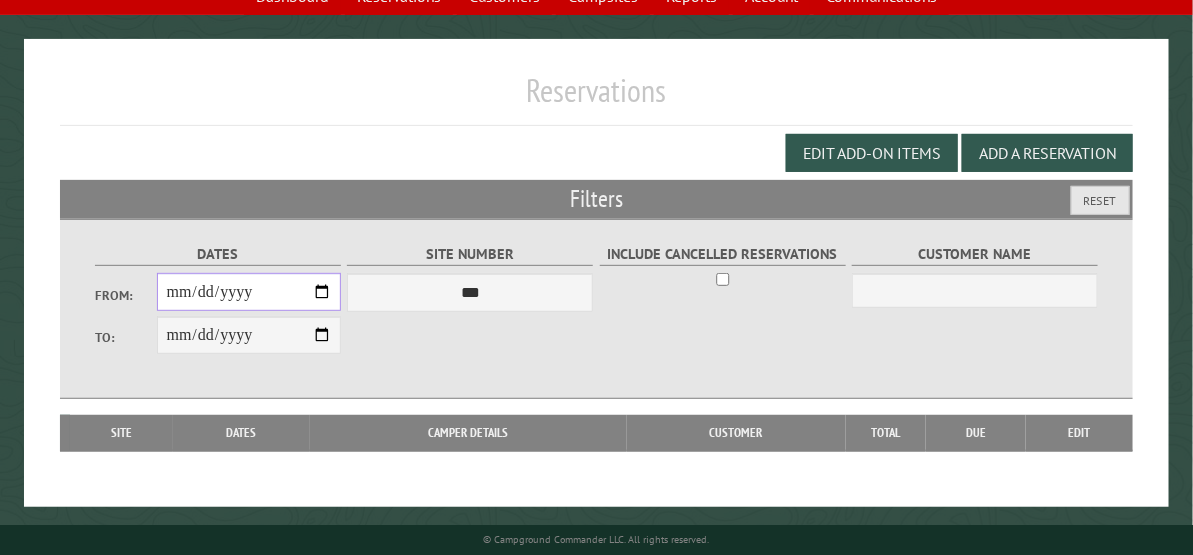 click on "From:" at bounding box center [249, 292] 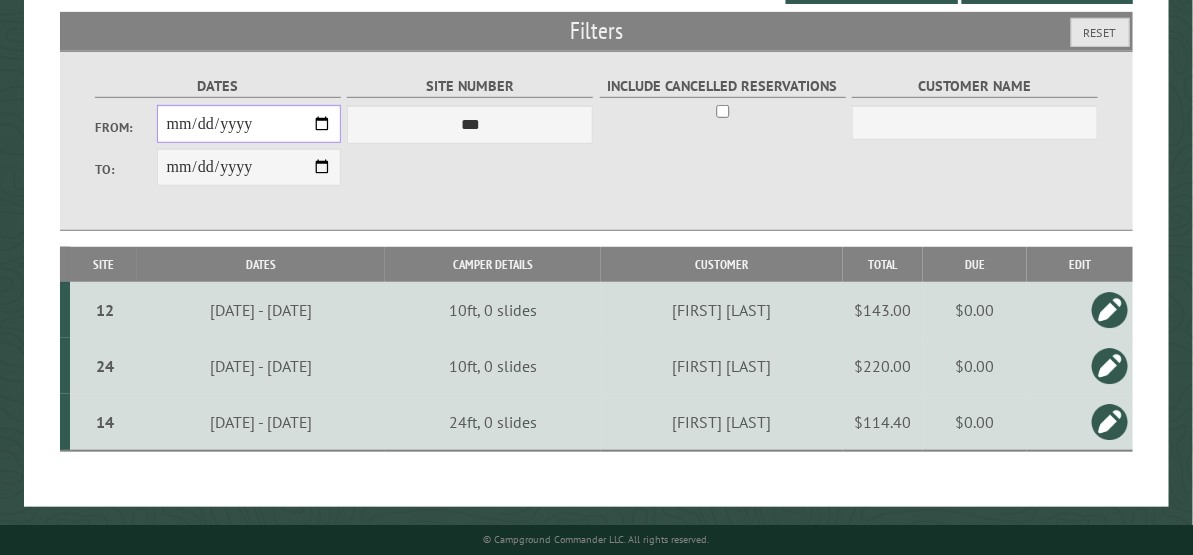 scroll, scrollTop: 219, scrollLeft: 0, axis: vertical 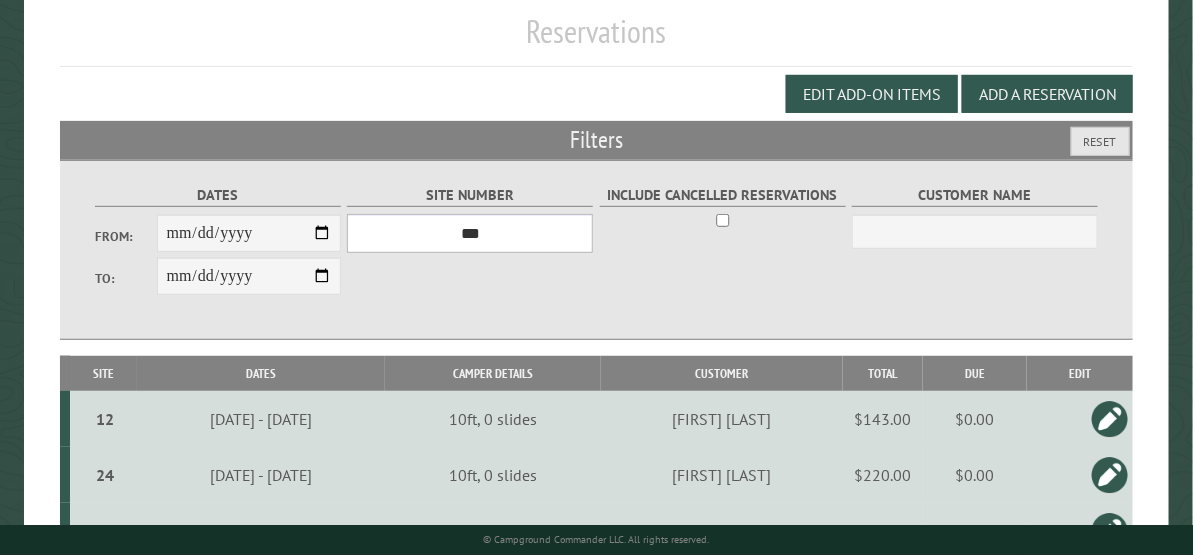 click on "**********" at bounding box center (470, 233) 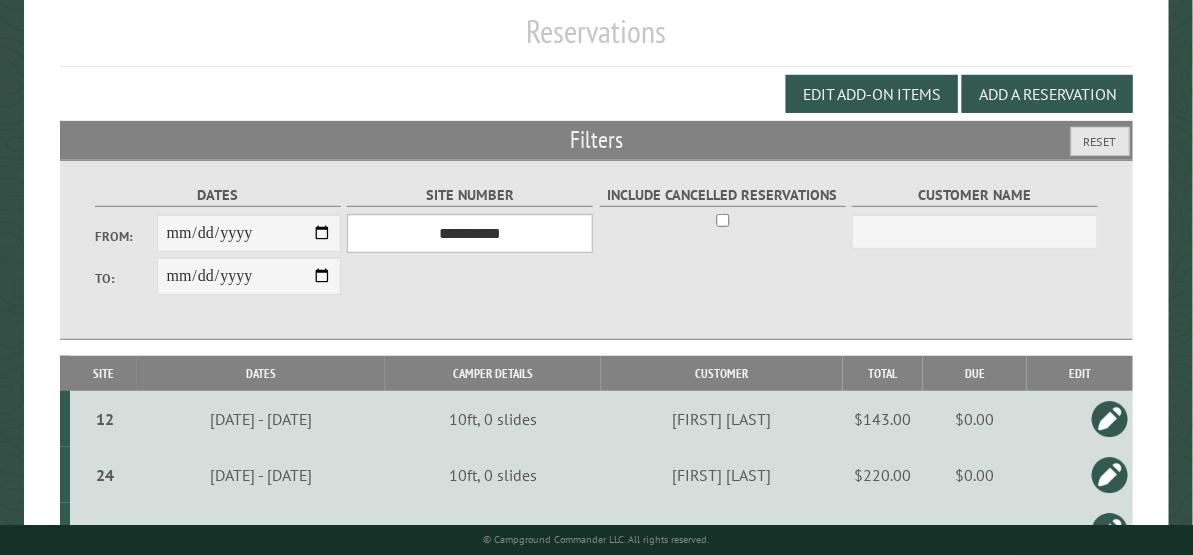 click on "**********" at bounding box center [470, 233] 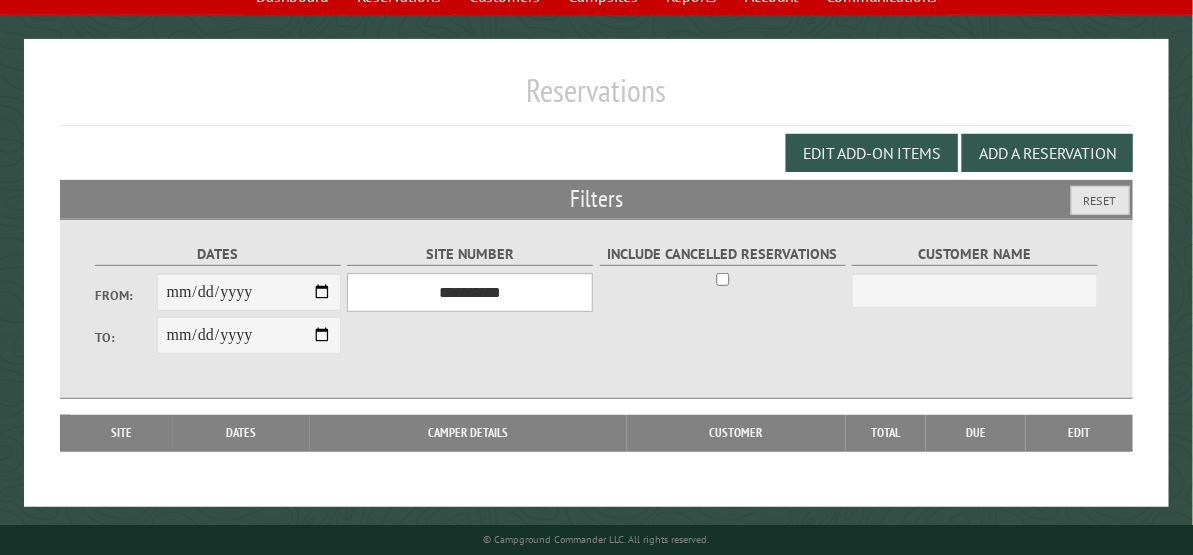 scroll, scrollTop: 163, scrollLeft: 0, axis: vertical 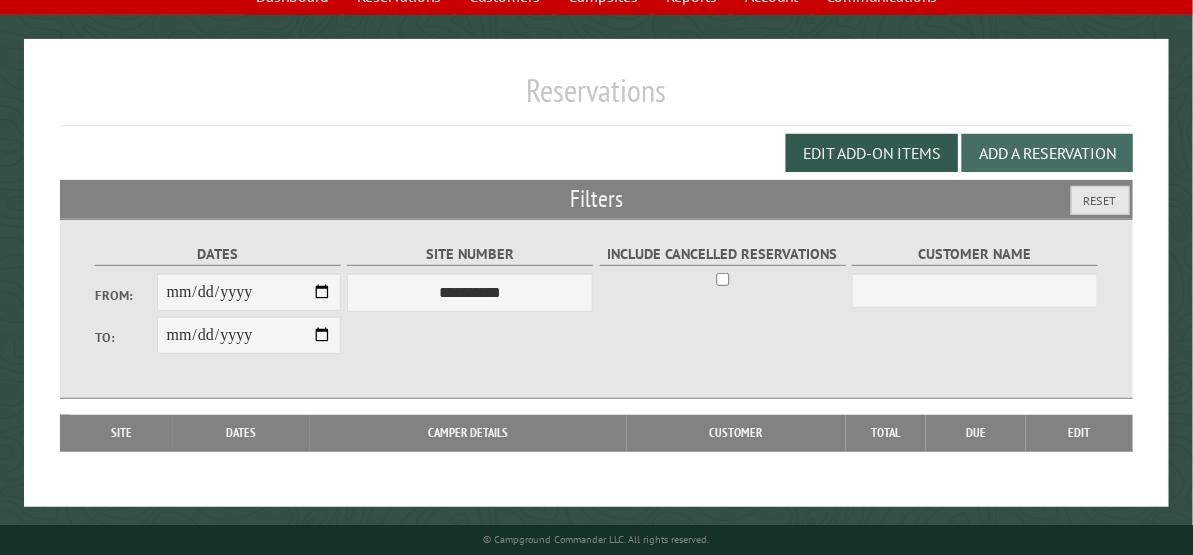 click on "Add a Reservation" at bounding box center (1047, 153) 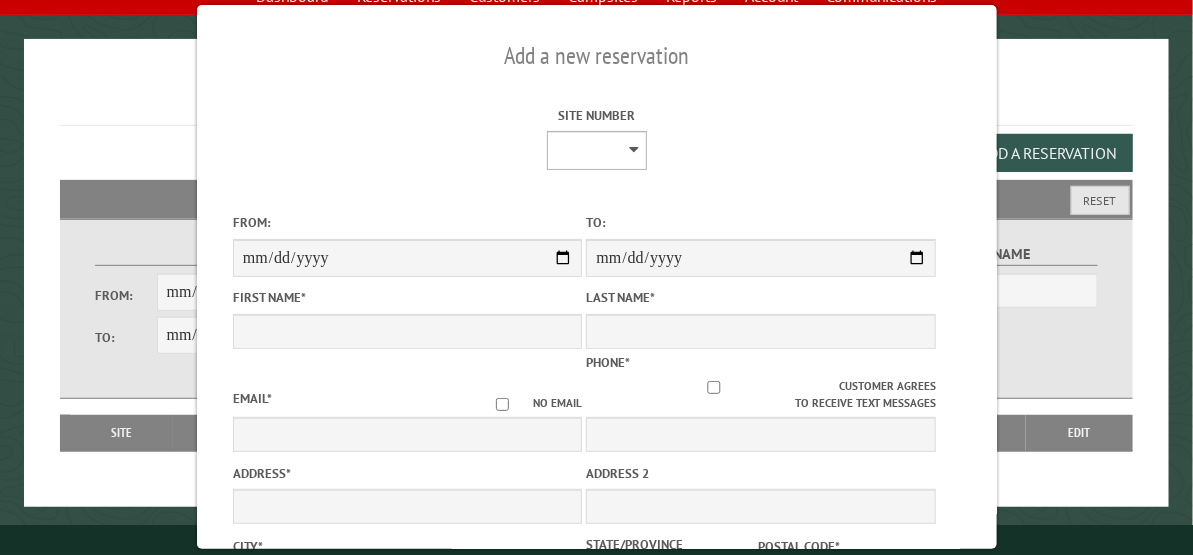 click on "**********" at bounding box center [597, 150] 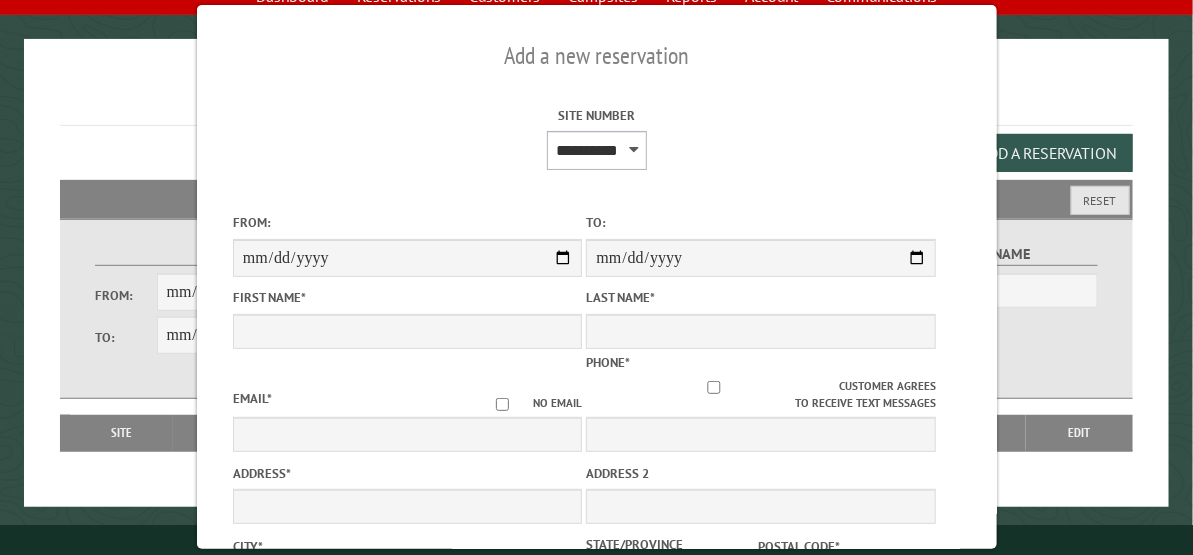 click on "**********" at bounding box center [597, 150] 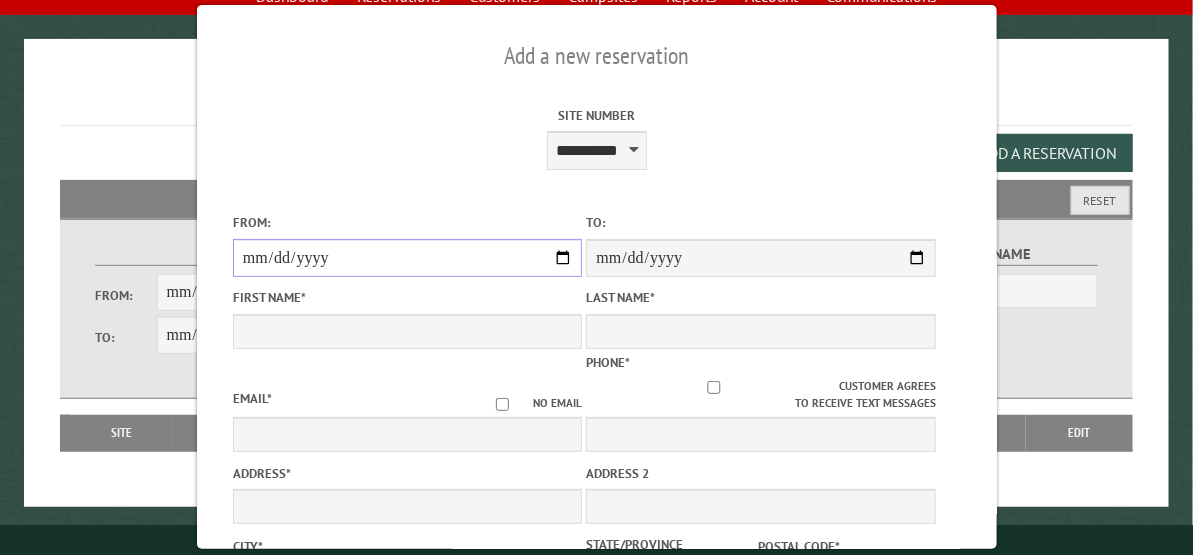 click on "From:" at bounding box center [407, 258] 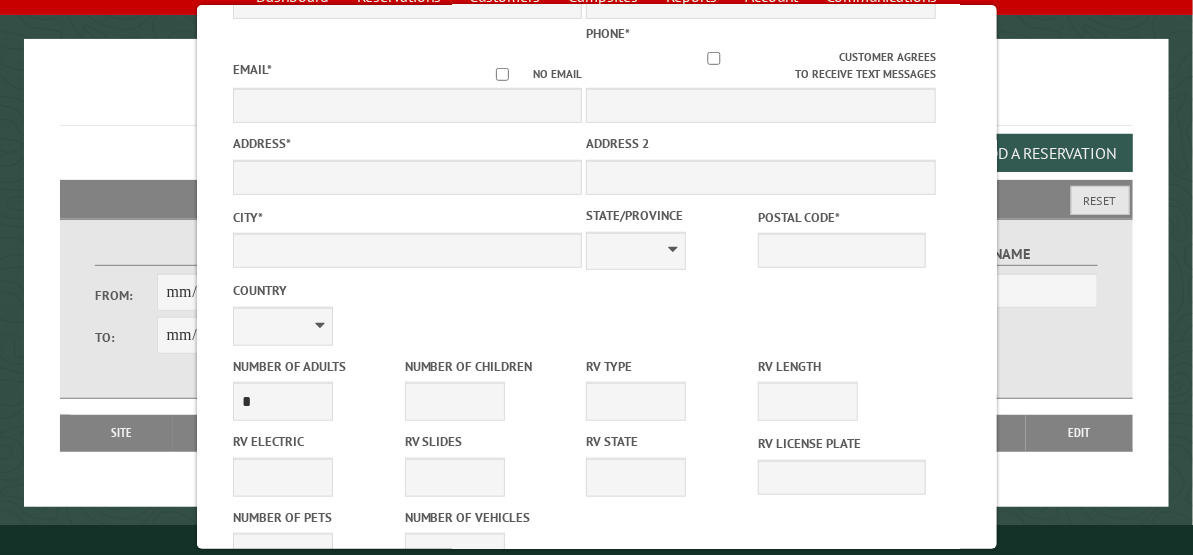 scroll, scrollTop: 0, scrollLeft: 0, axis: both 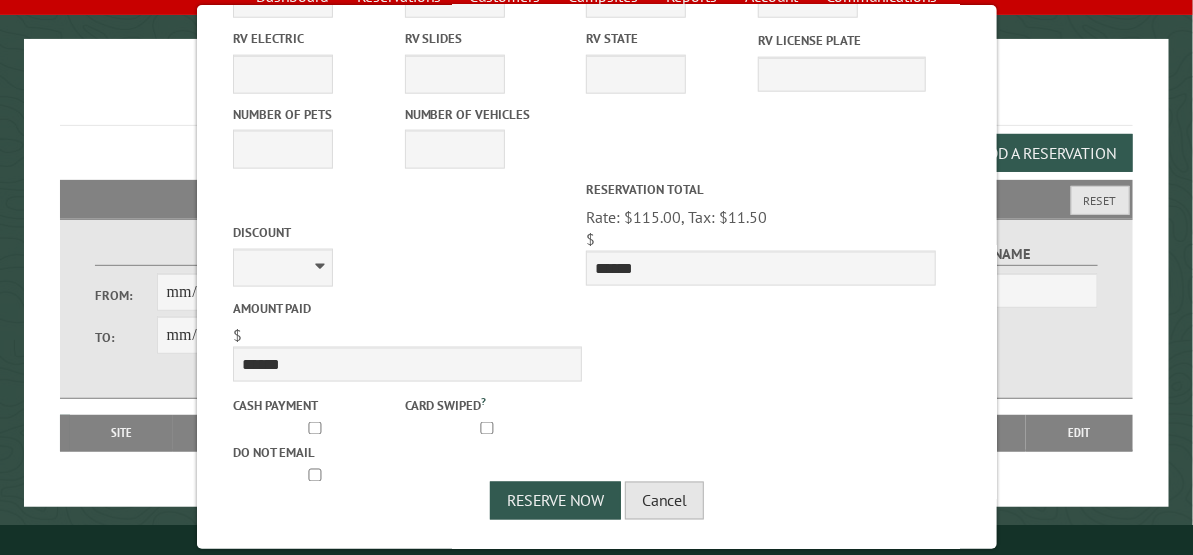click on "Cancel" at bounding box center (664, 501) 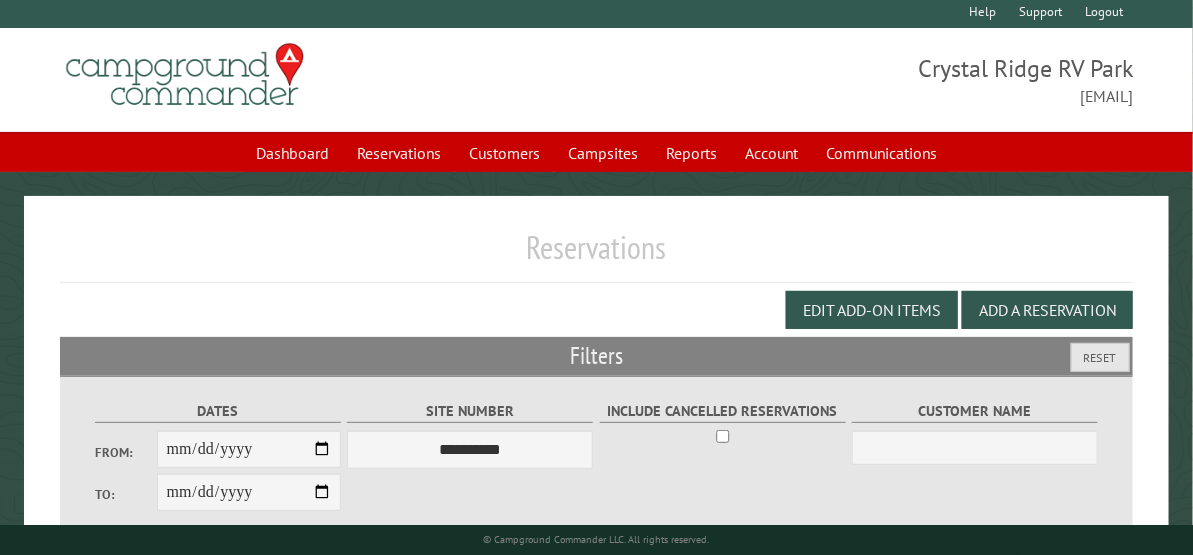 scroll, scrollTop: 0, scrollLeft: 0, axis: both 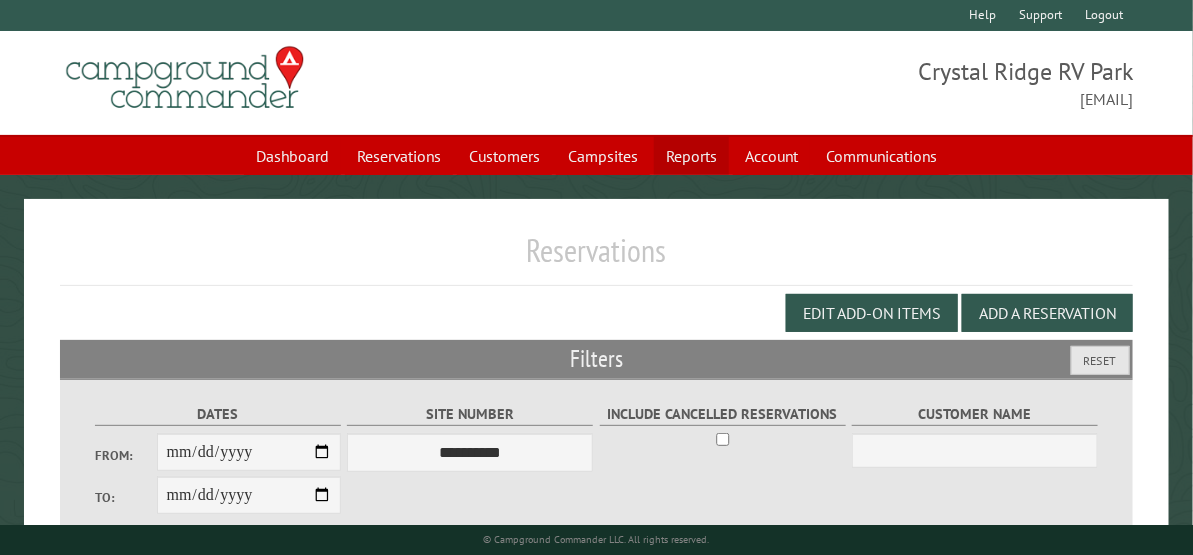 click on "Reports" at bounding box center [691, 156] 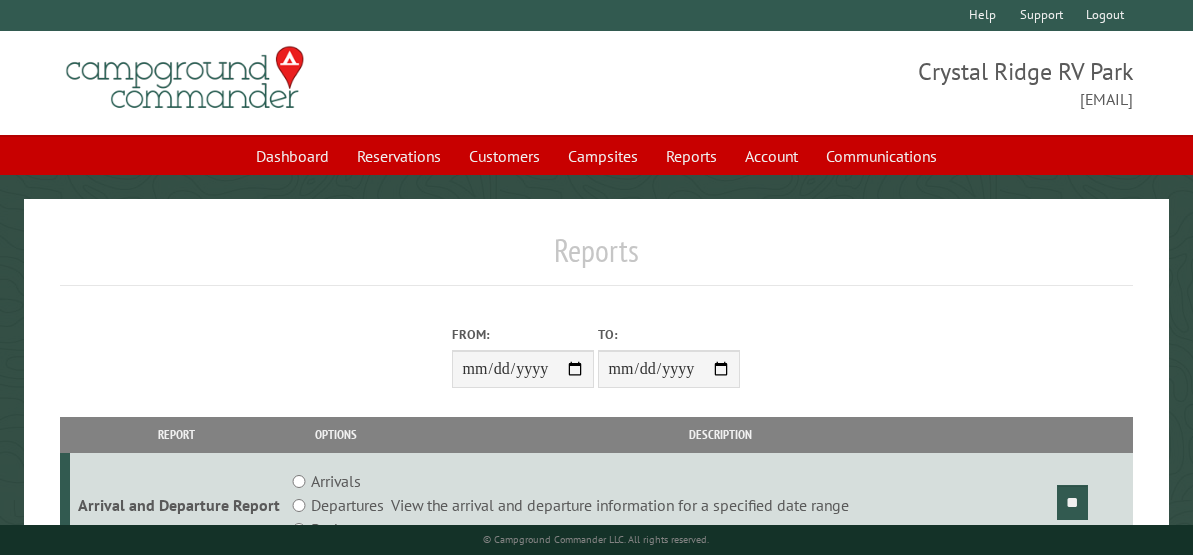 scroll, scrollTop: 0, scrollLeft: 0, axis: both 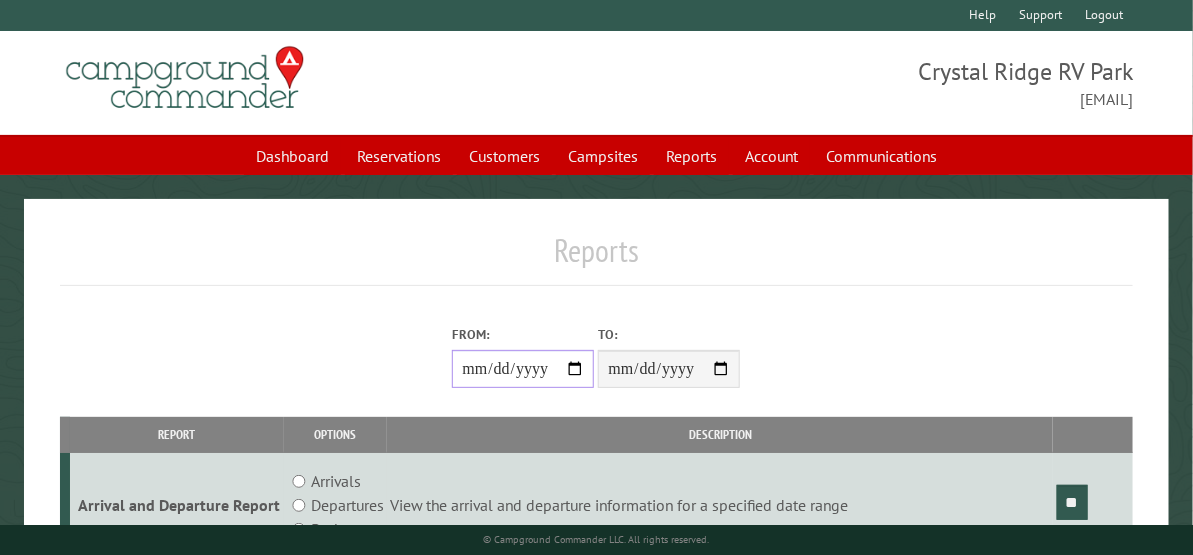 click on "From:" at bounding box center [523, 369] 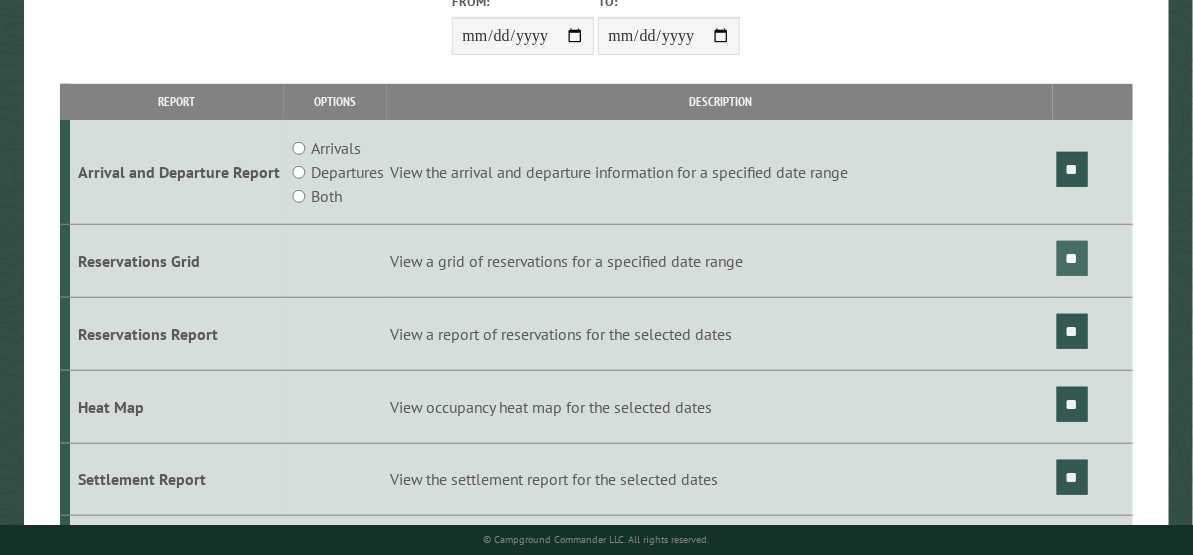 click on "**" at bounding box center (1072, 258) 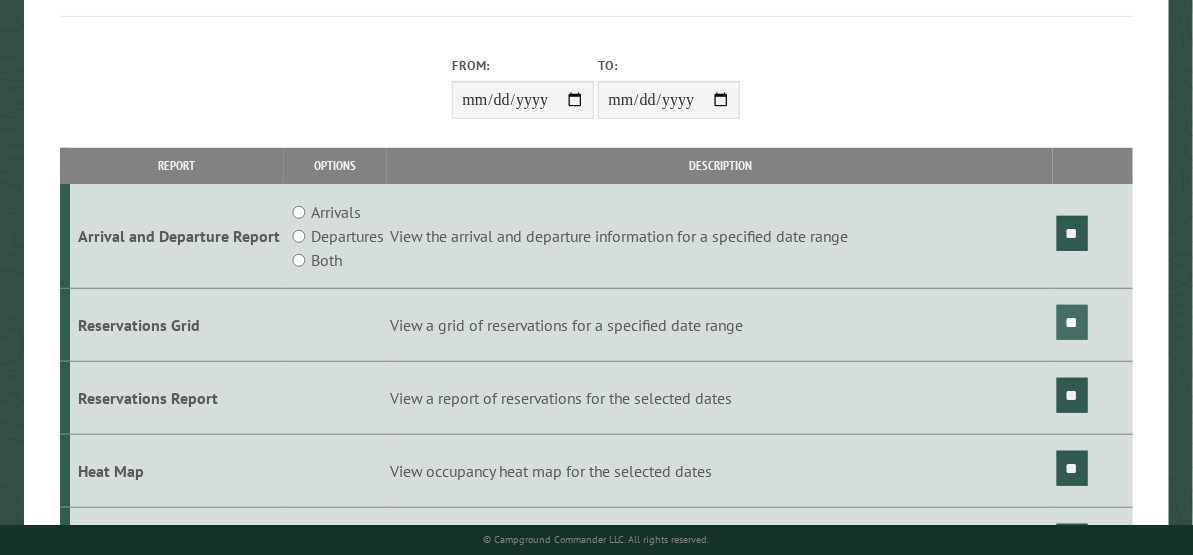scroll, scrollTop: 0, scrollLeft: 0, axis: both 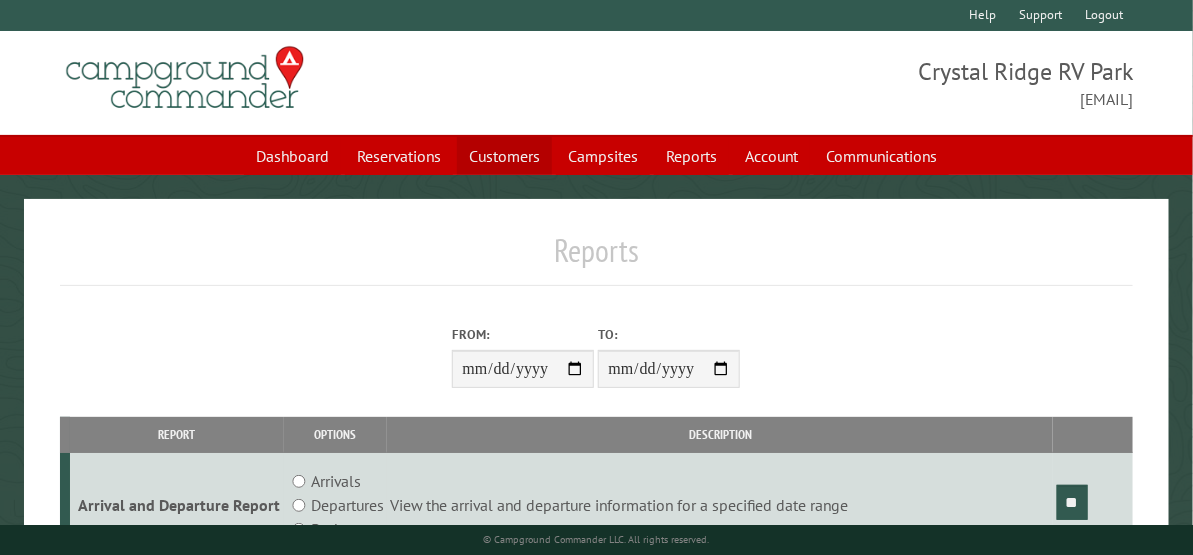 click on "Customers" at bounding box center [504, 156] 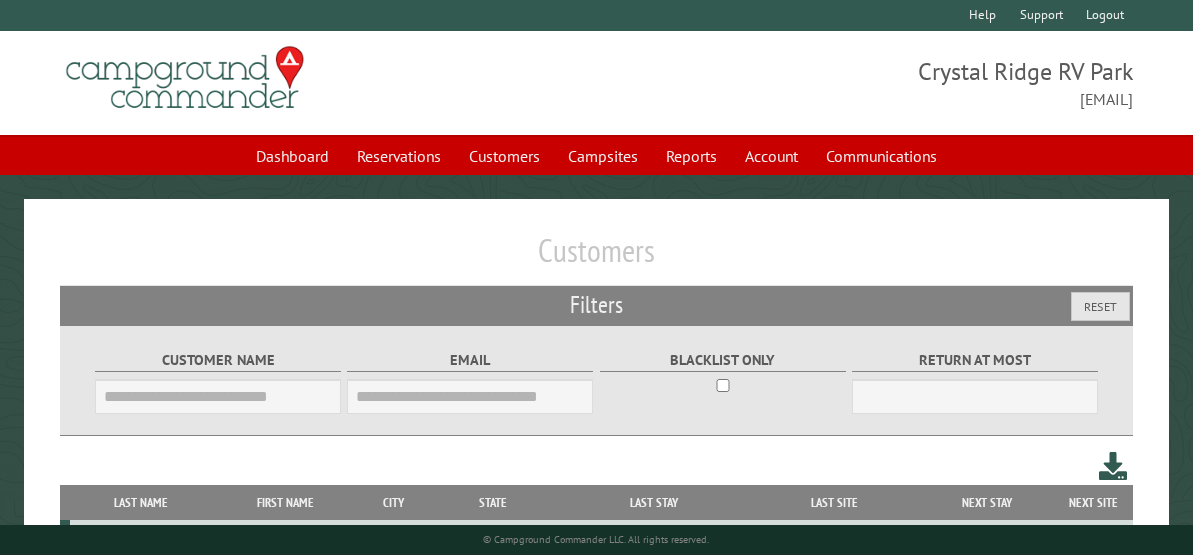 scroll, scrollTop: 0, scrollLeft: 0, axis: both 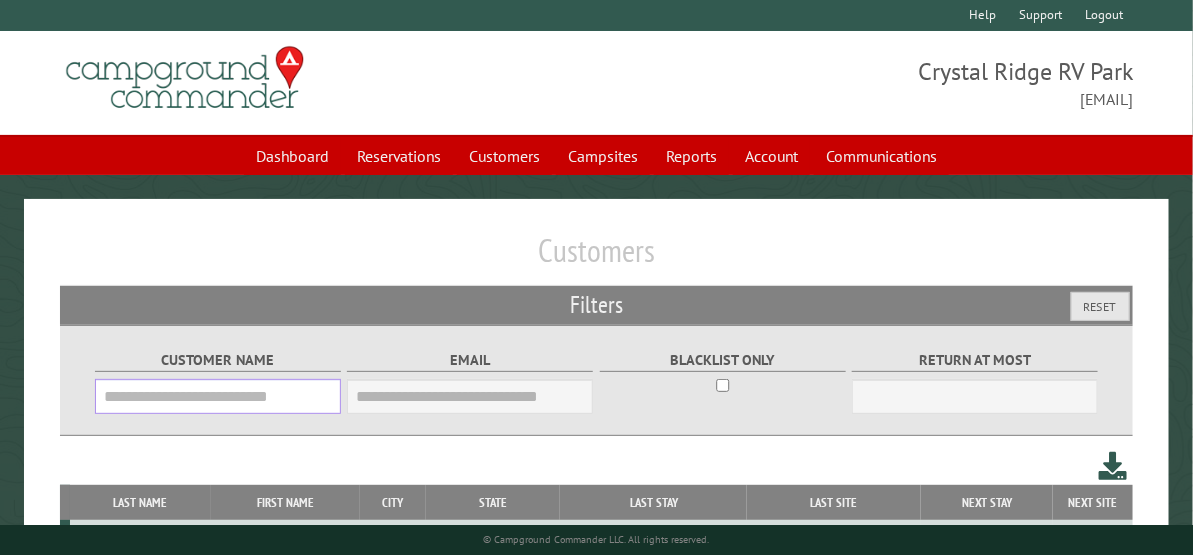 click on "Customer Name" at bounding box center [218, 396] 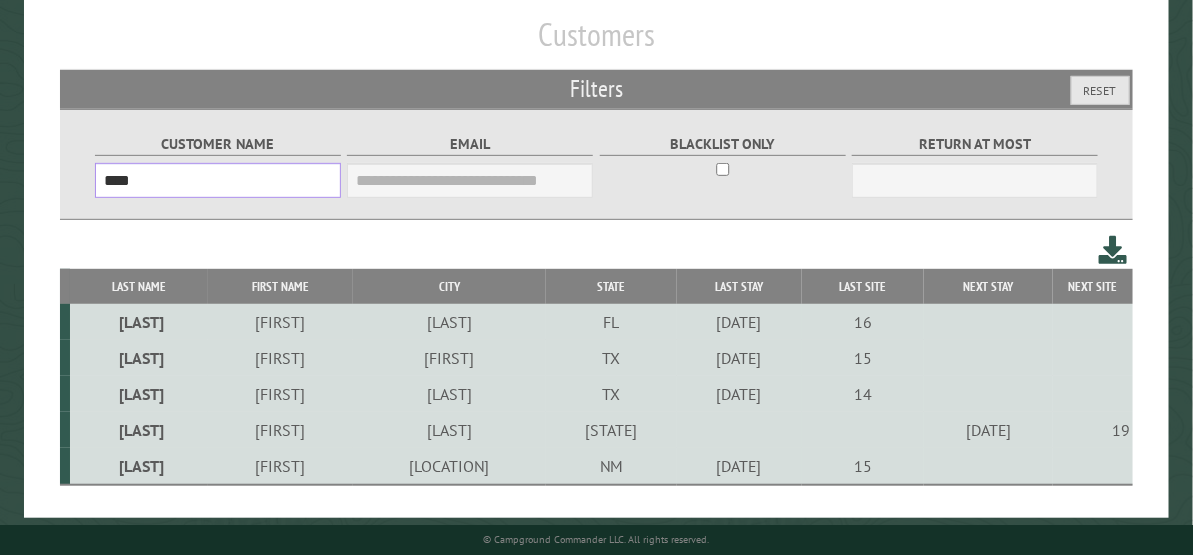 scroll, scrollTop: 234, scrollLeft: 0, axis: vertical 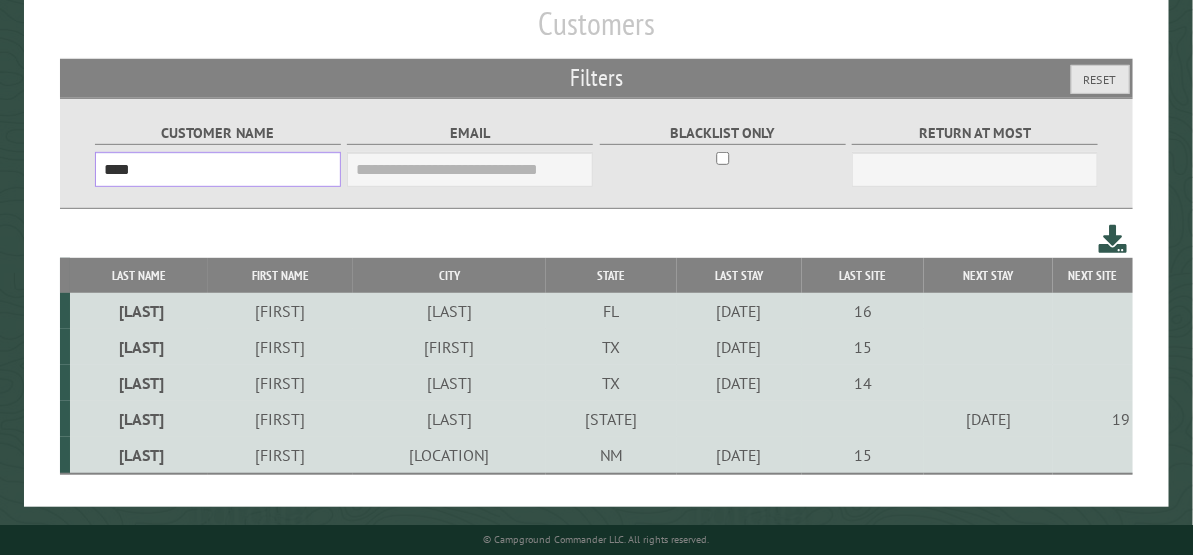 type on "****" 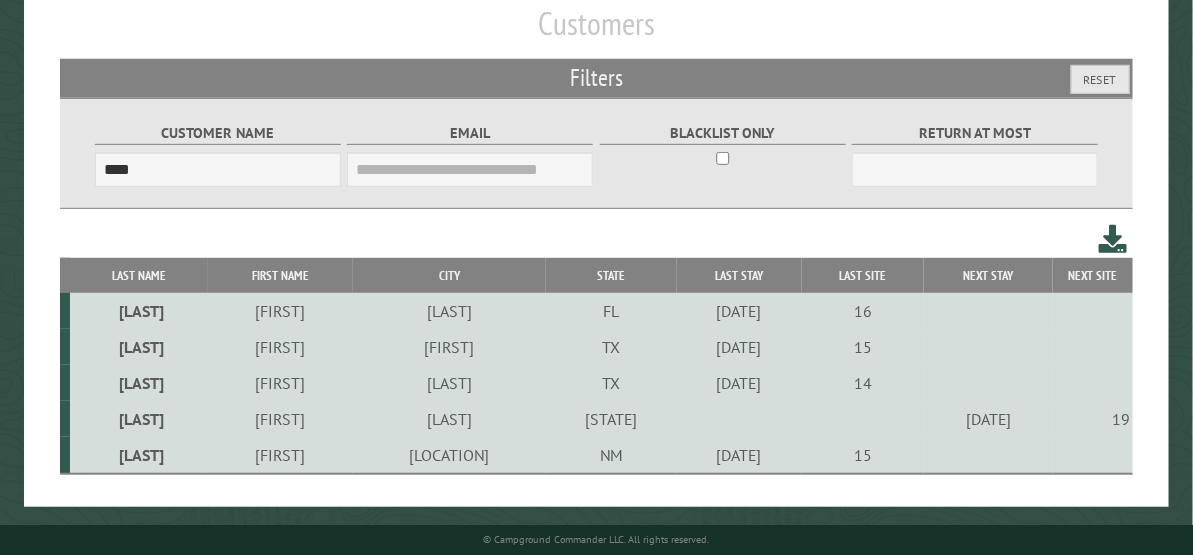 click on "[FIRST]" at bounding box center [280, 311] 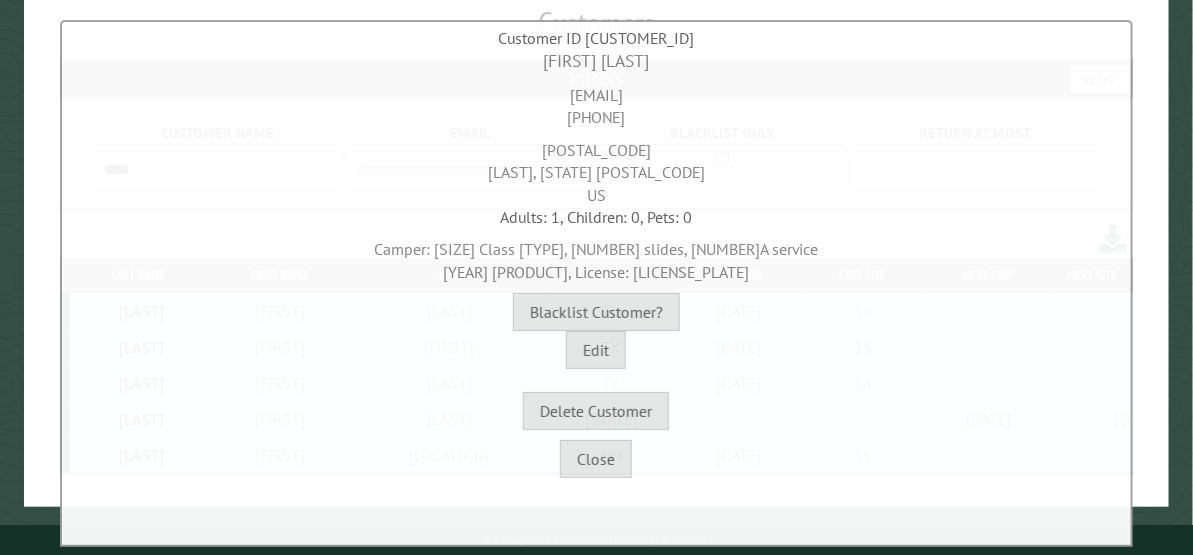 click on "Customer is blacklisted
Unblacklist?
Blacklist Customer?" at bounding box center [597, 312] 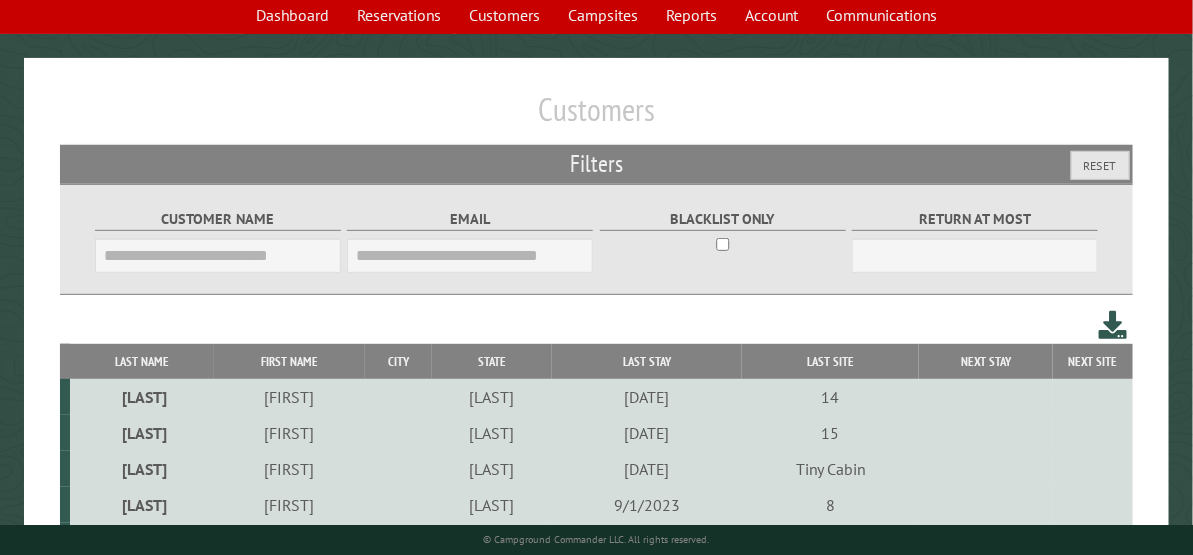 scroll, scrollTop: 135, scrollLeft: 0, axis: vertical 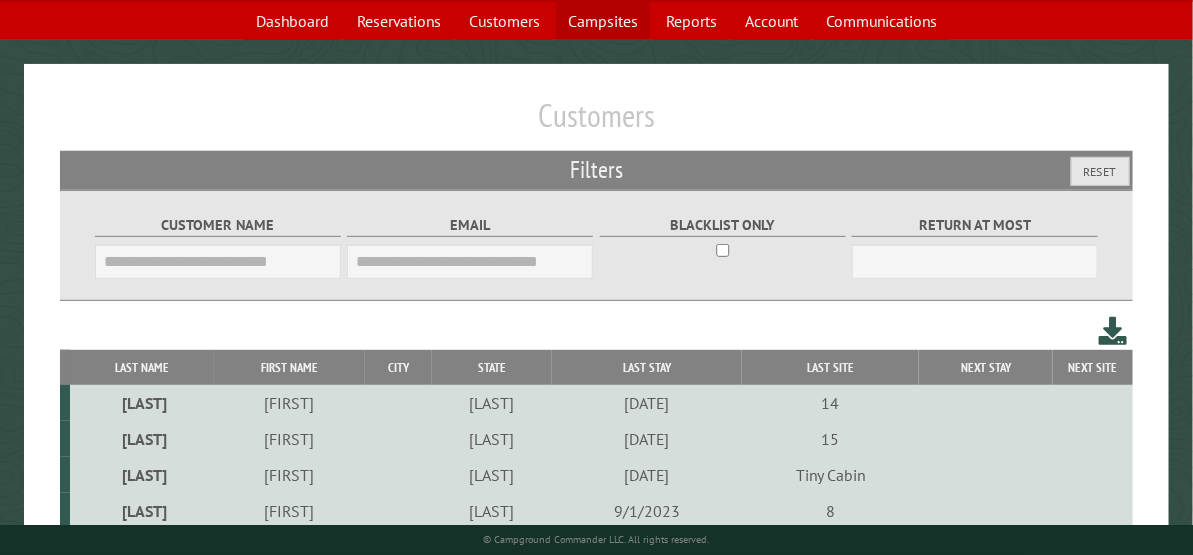 click on "Campsites" at bounding box center (603, 21) 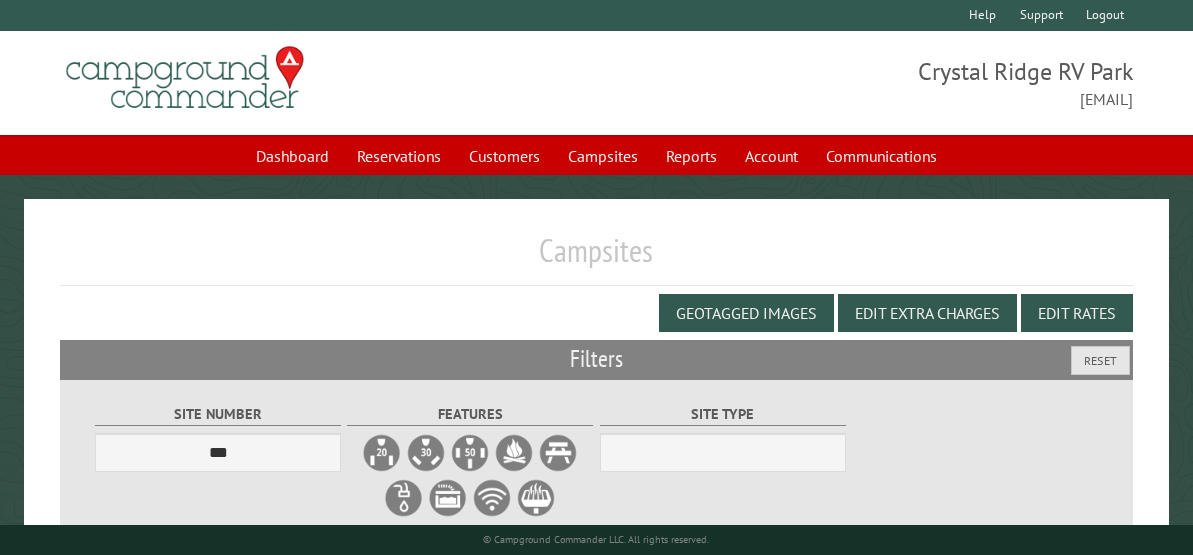 scroll, scrollTop: 0, scrollLeft: 0, axis: both 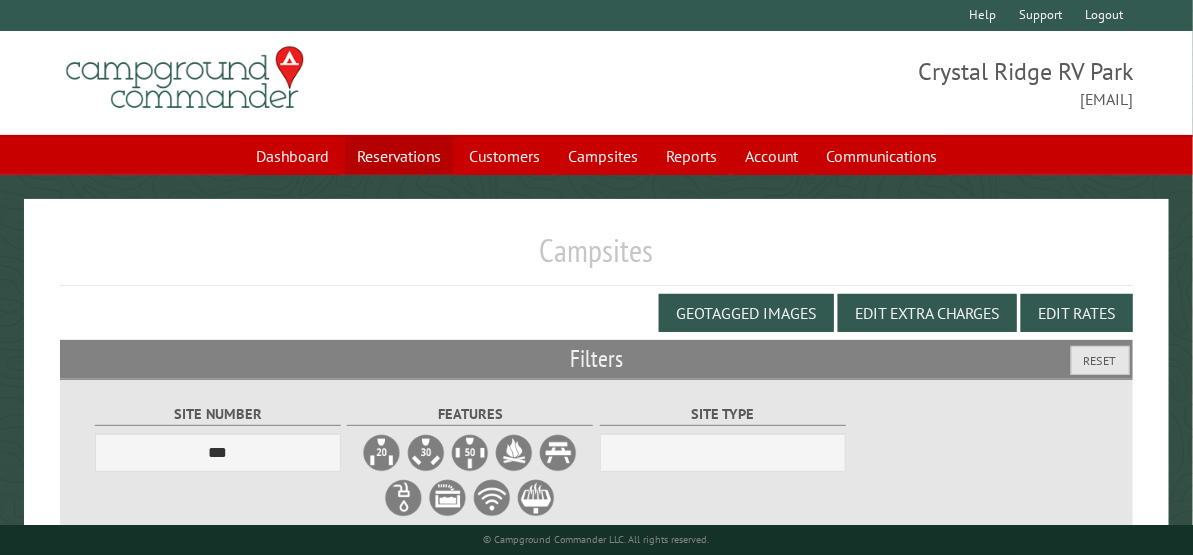 click on "Reservations" at bounding box center [399, 156] 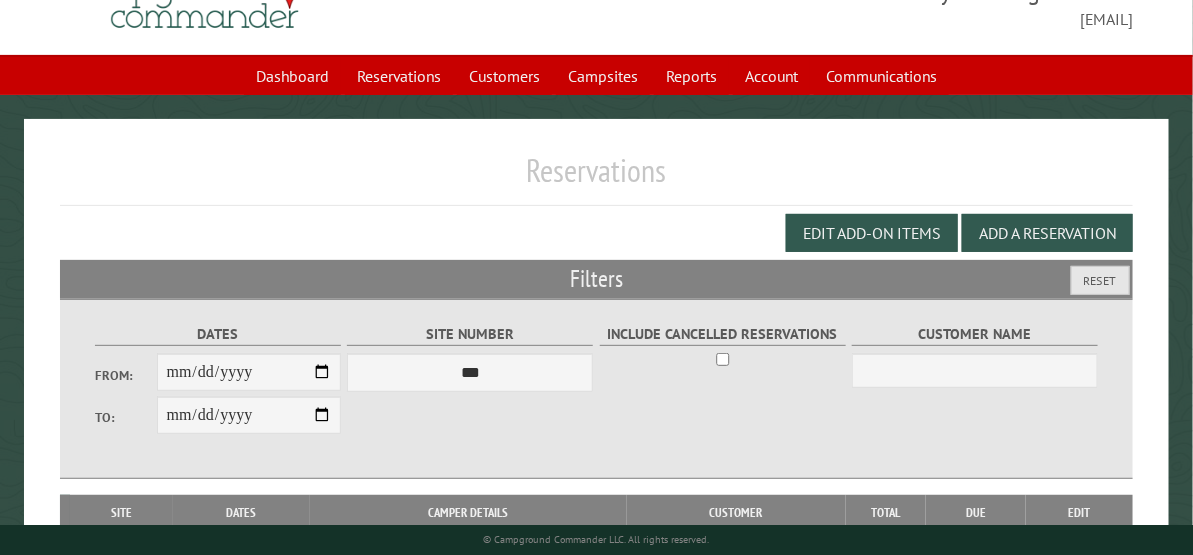 scroll, scrollTop: 163, scrollLeft: 0, axis: vertical 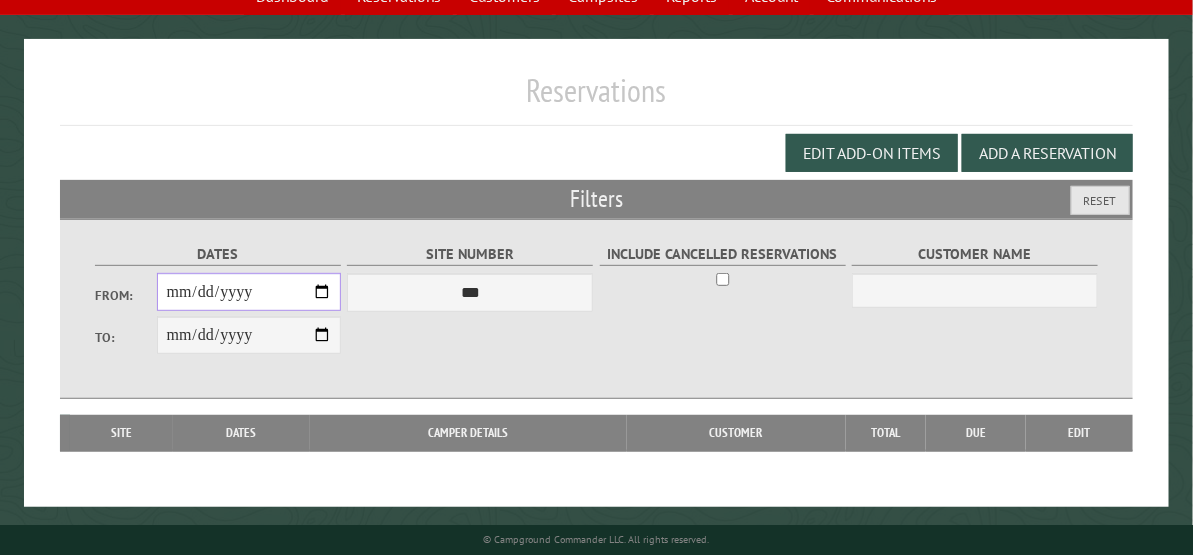 click on "From:" at bounding box center [249, 292] 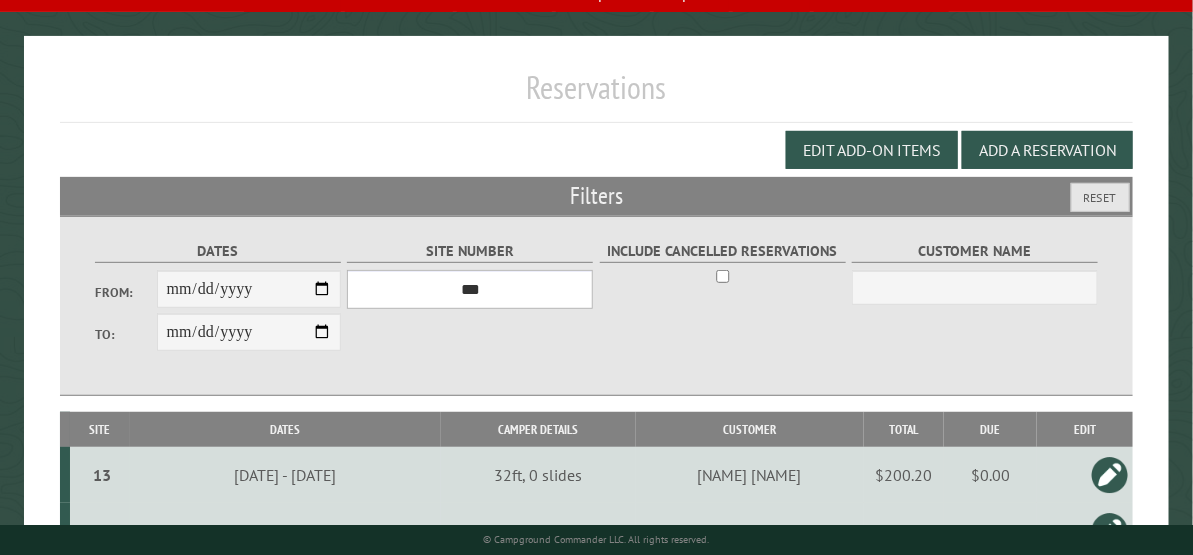 click on "**********" at bounding box center [470, 289] 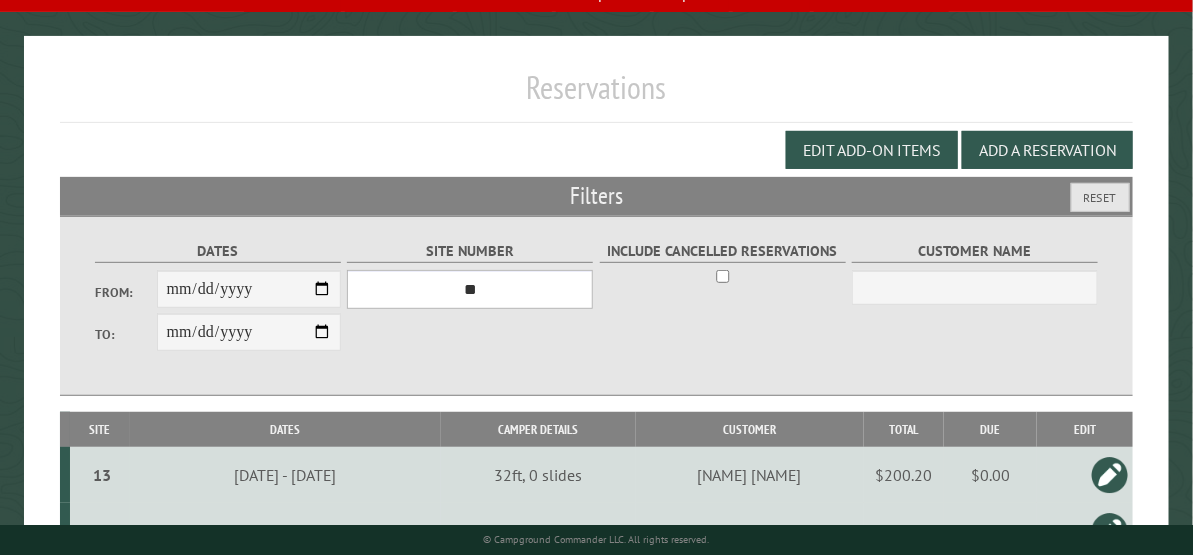click on "**********" at bounding box center [470, 289] 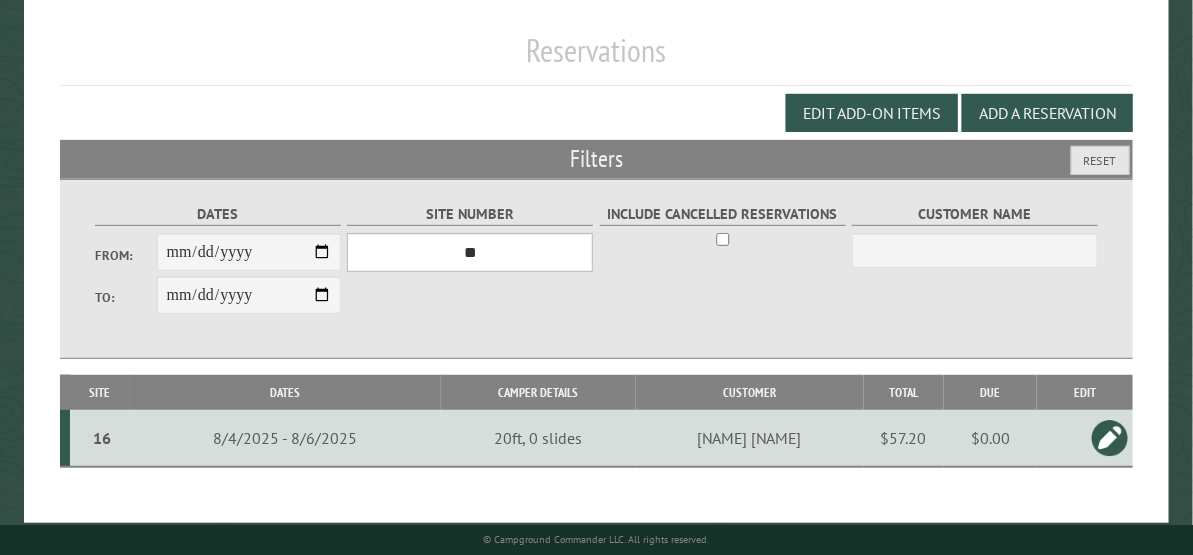 scroll, scrollTop: 219, scrollLeft: 0, axis: vertical 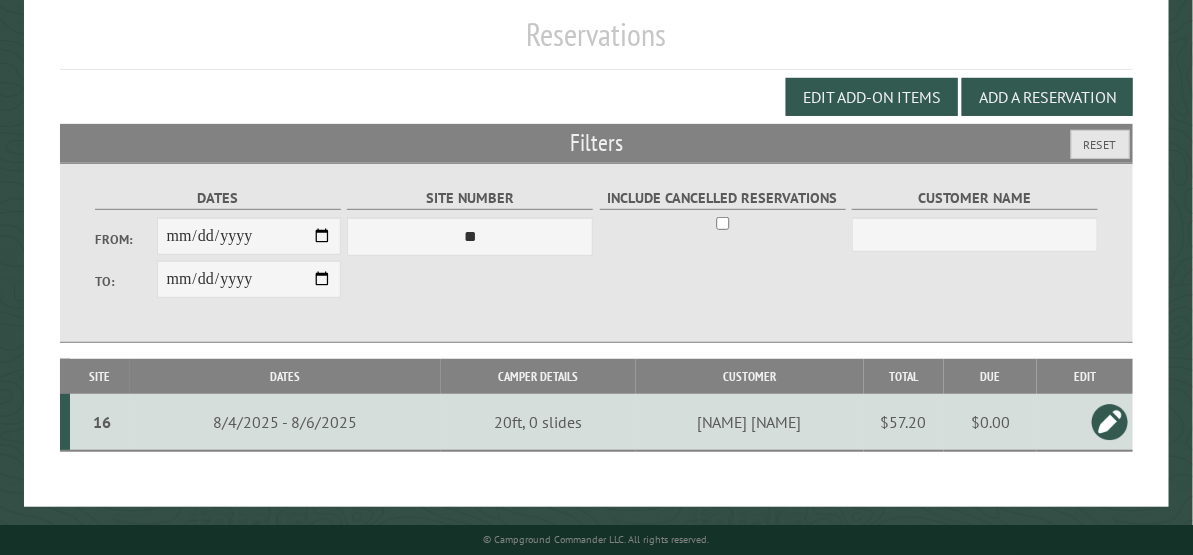 click at bounding box center (1110, 422) 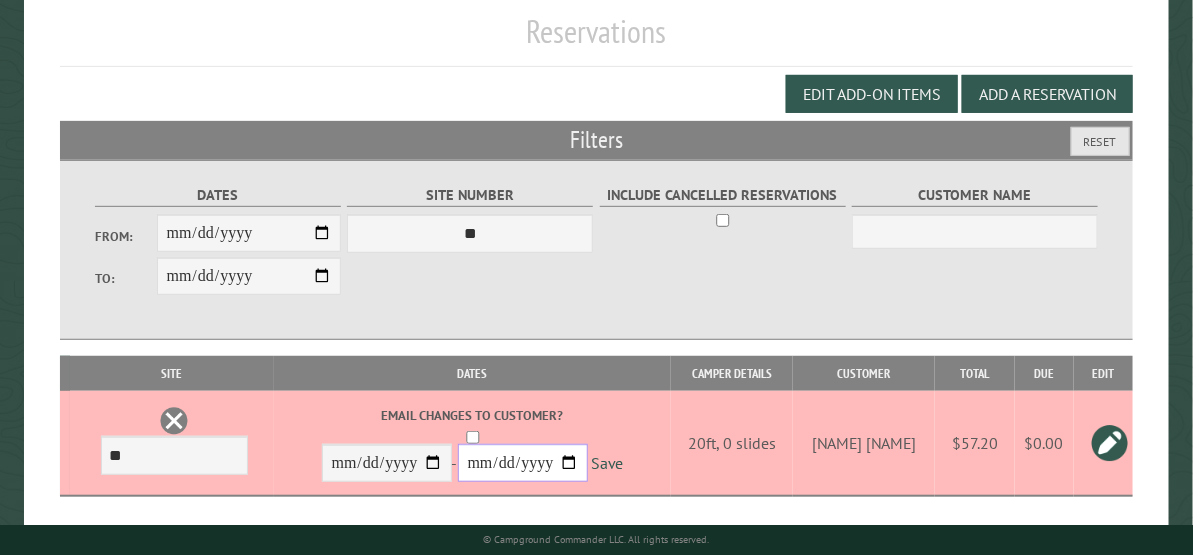 click on "**********" at bounding box center (523, 463) 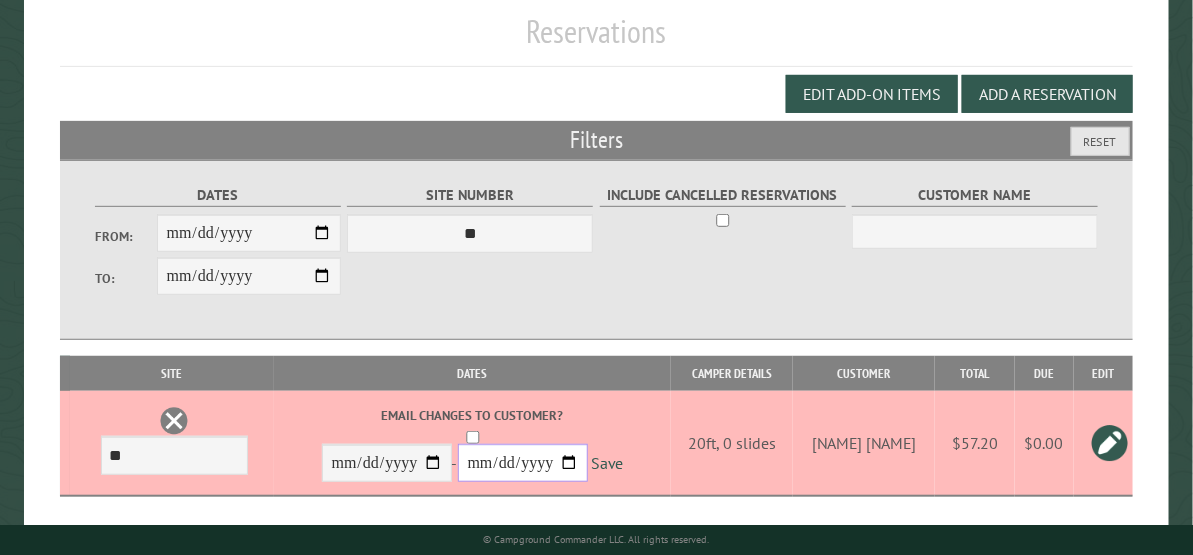 click on "**********" at bounding box center [523, 463] 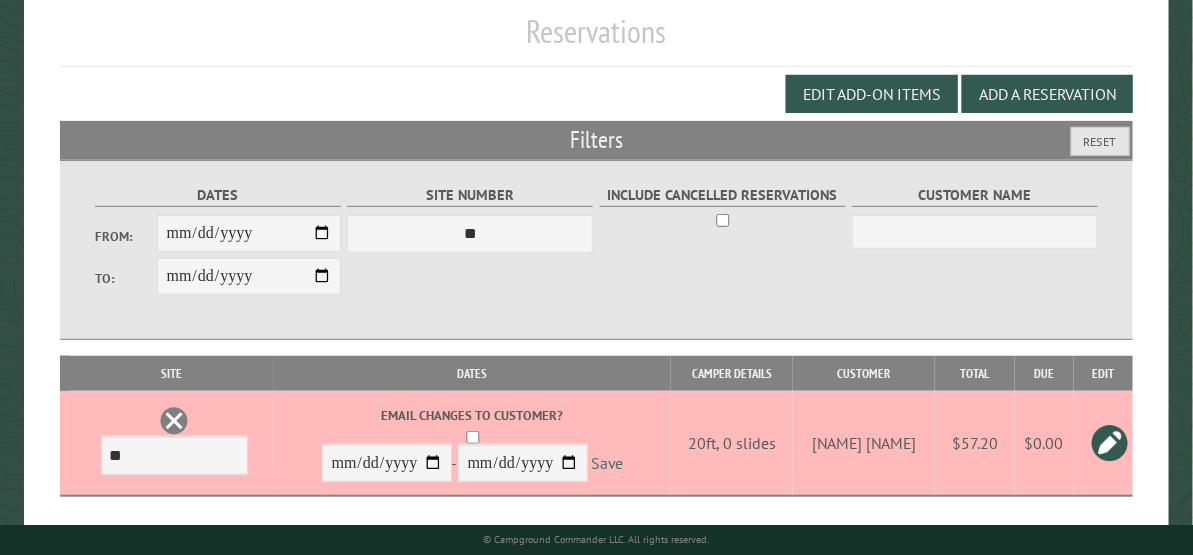 click on "Save" at bounding box center [608, 464] 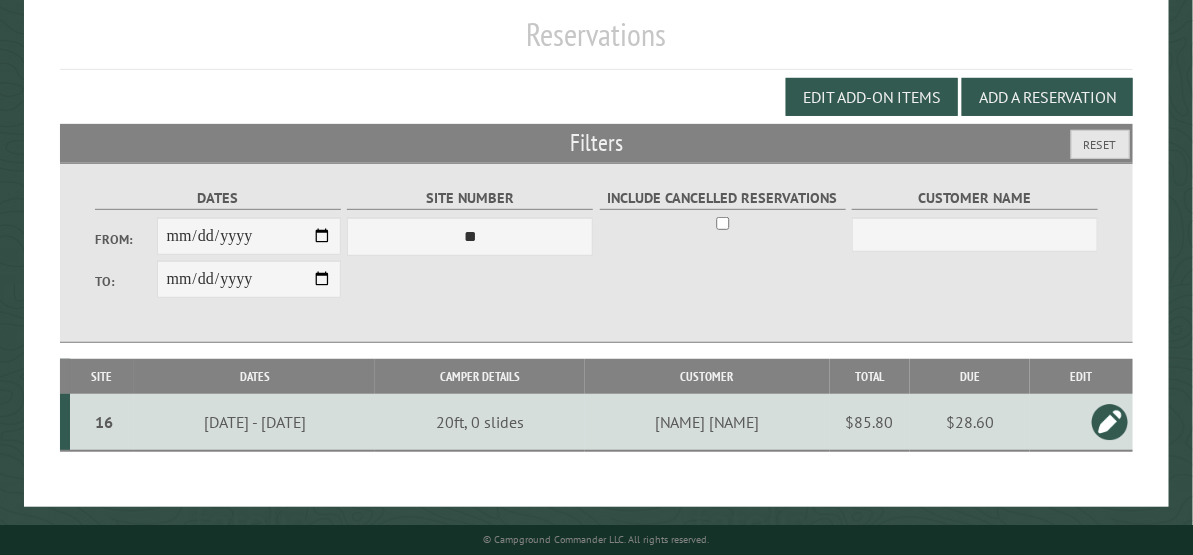 click on "$28.60" at bounding box center [970, 422] 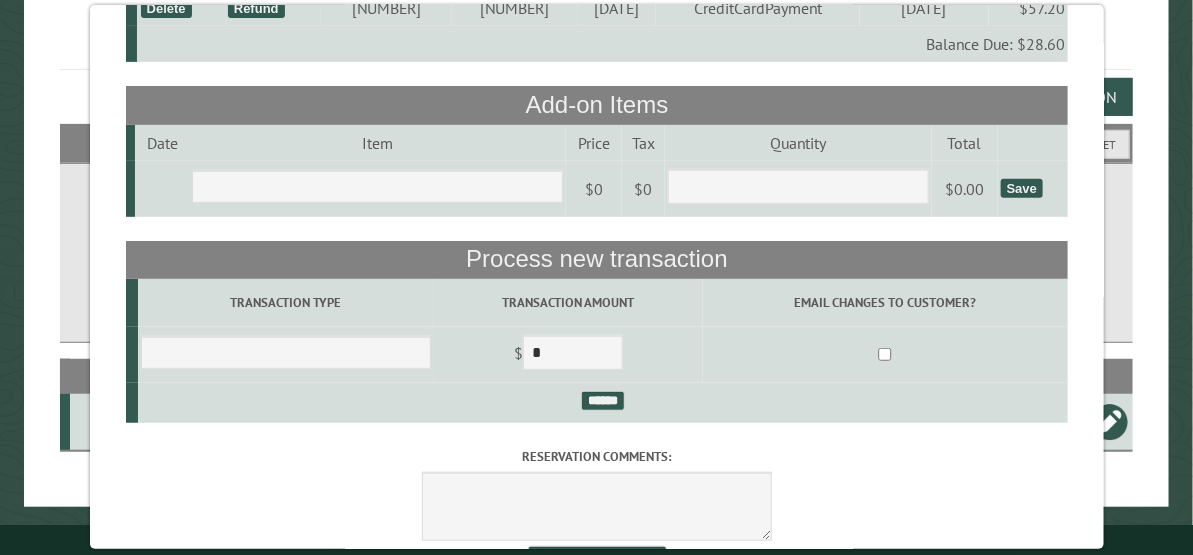 scroll, scrollTop: 222, scrollLeft: 0, axis: vertical 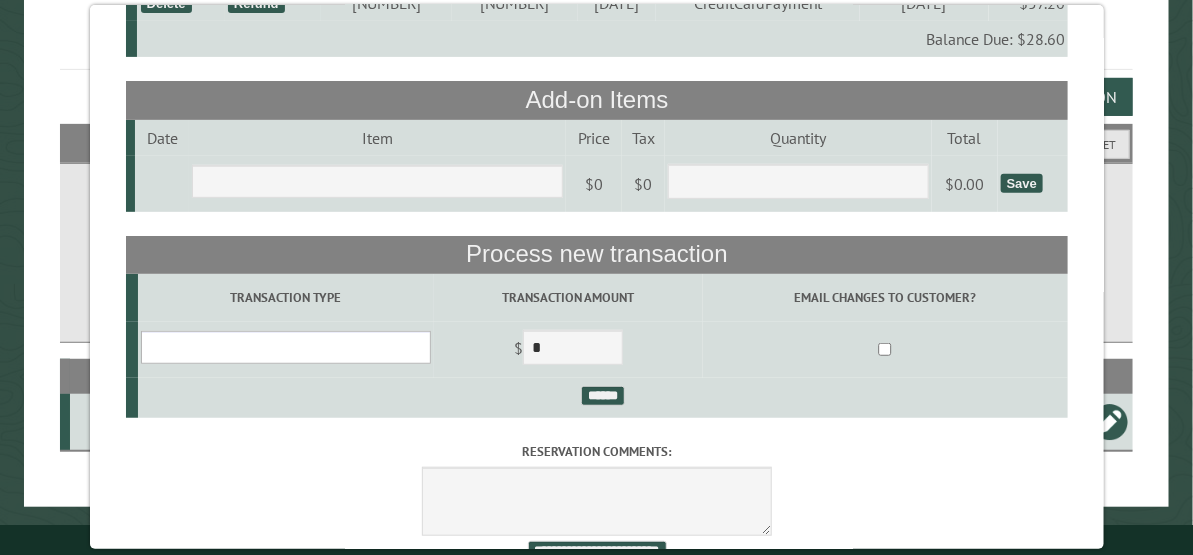 click on "**********" at bounding box center (285, 347) 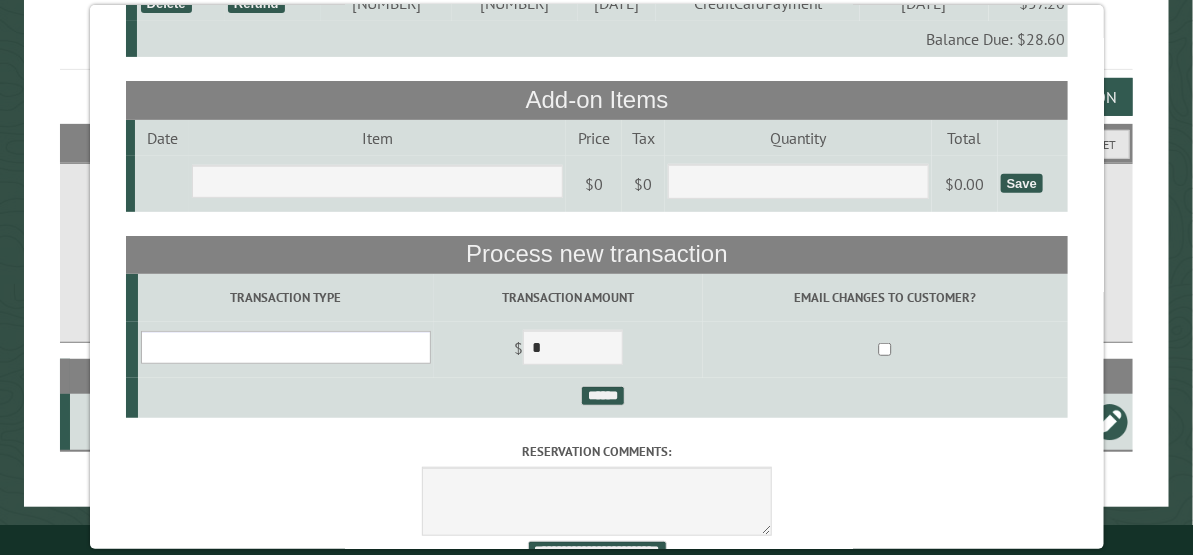 select on "*" 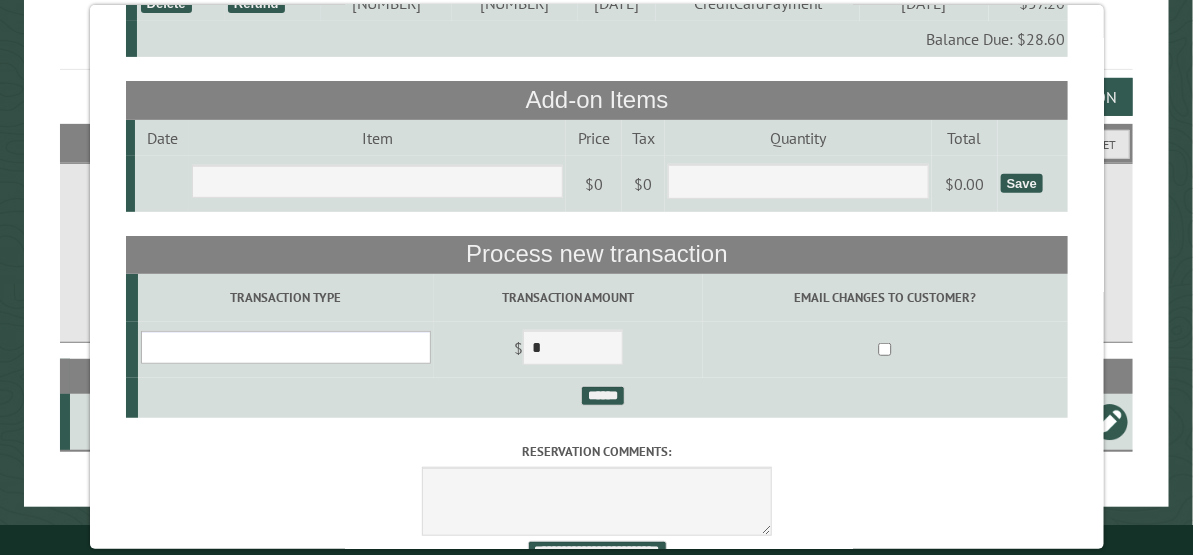 click on "**********" at bounding box center [285, 347] 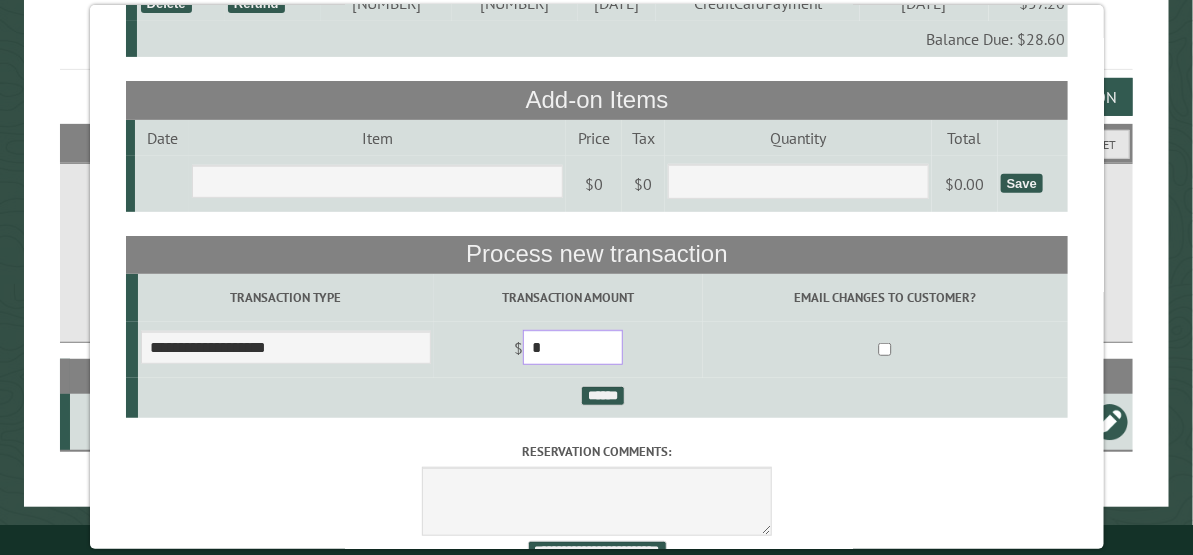 click on "*" at bounding box center (572, 347) 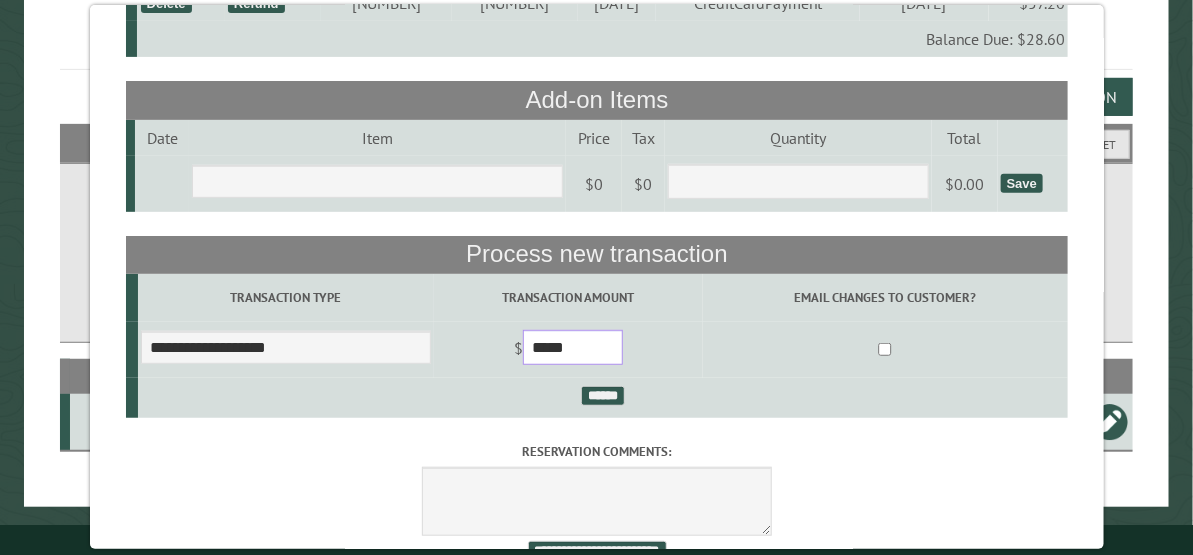 type on "*****" 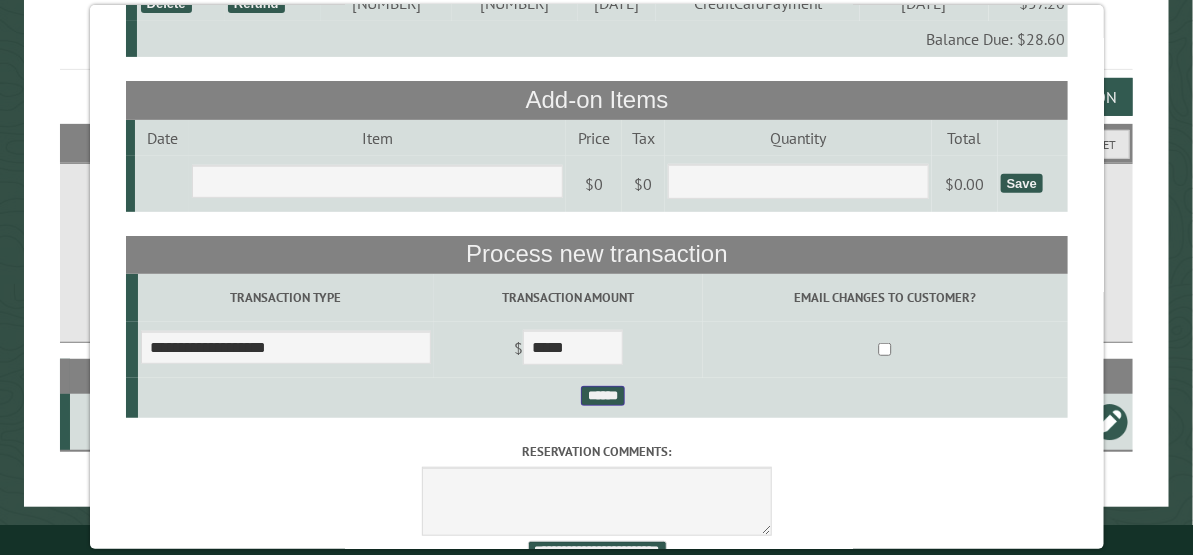 click on "******" at bounding box center (603, 396) 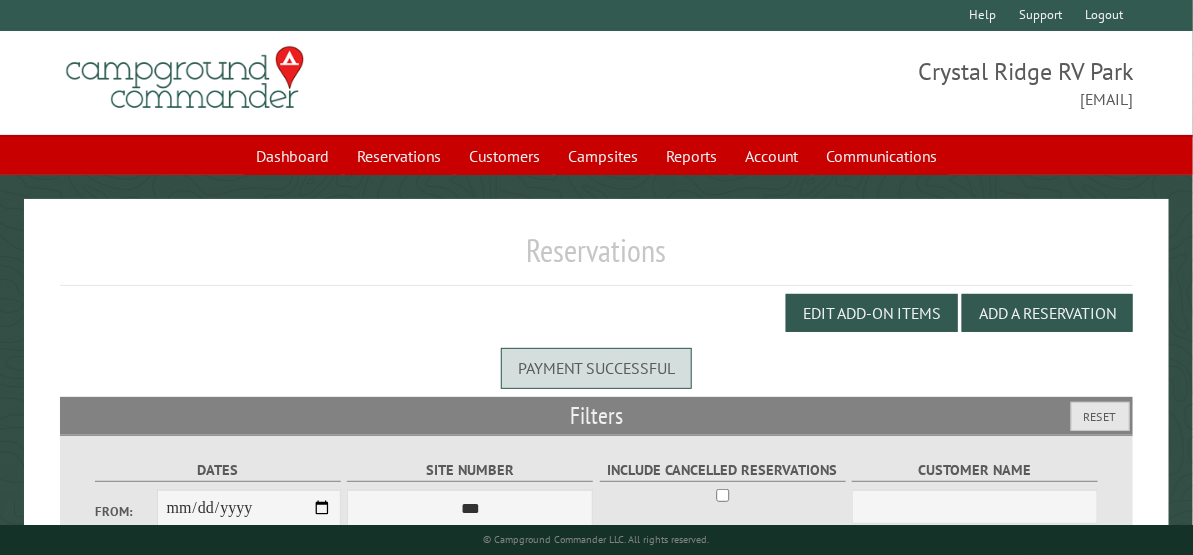 scroll, scrollTop: 219, scrollLeft: 0, axis: vertical 